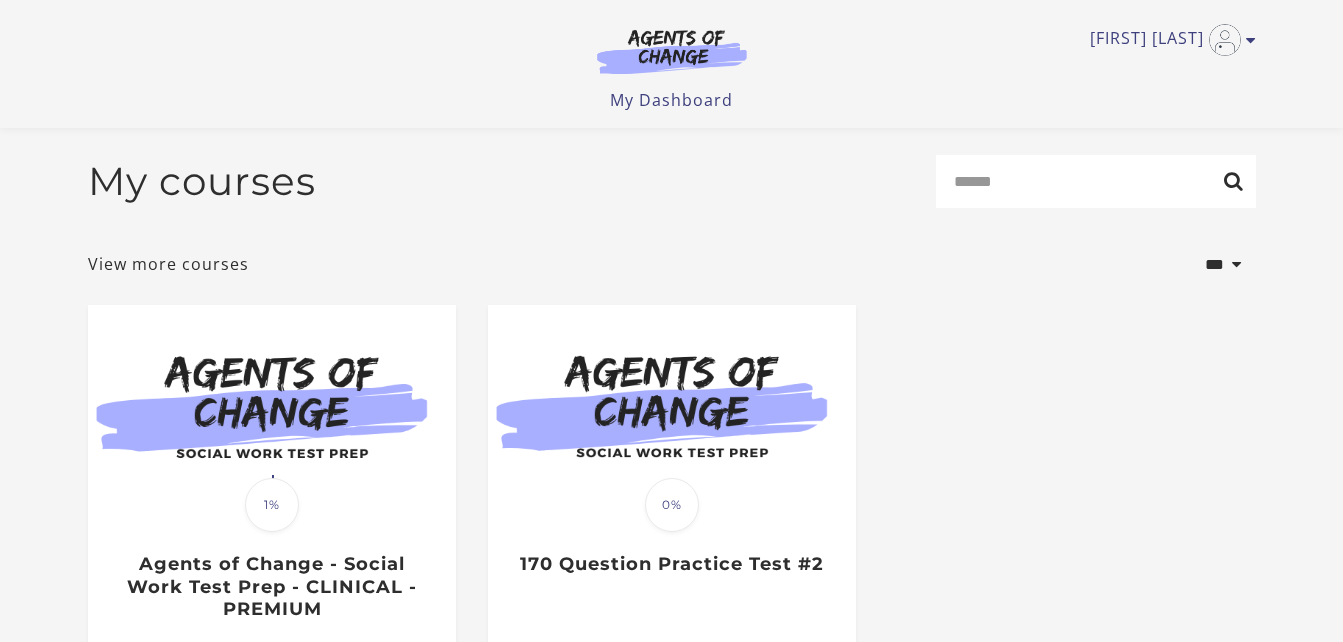 scroll, scrollTop: 274, scrollLeft: 0, axis: vertical 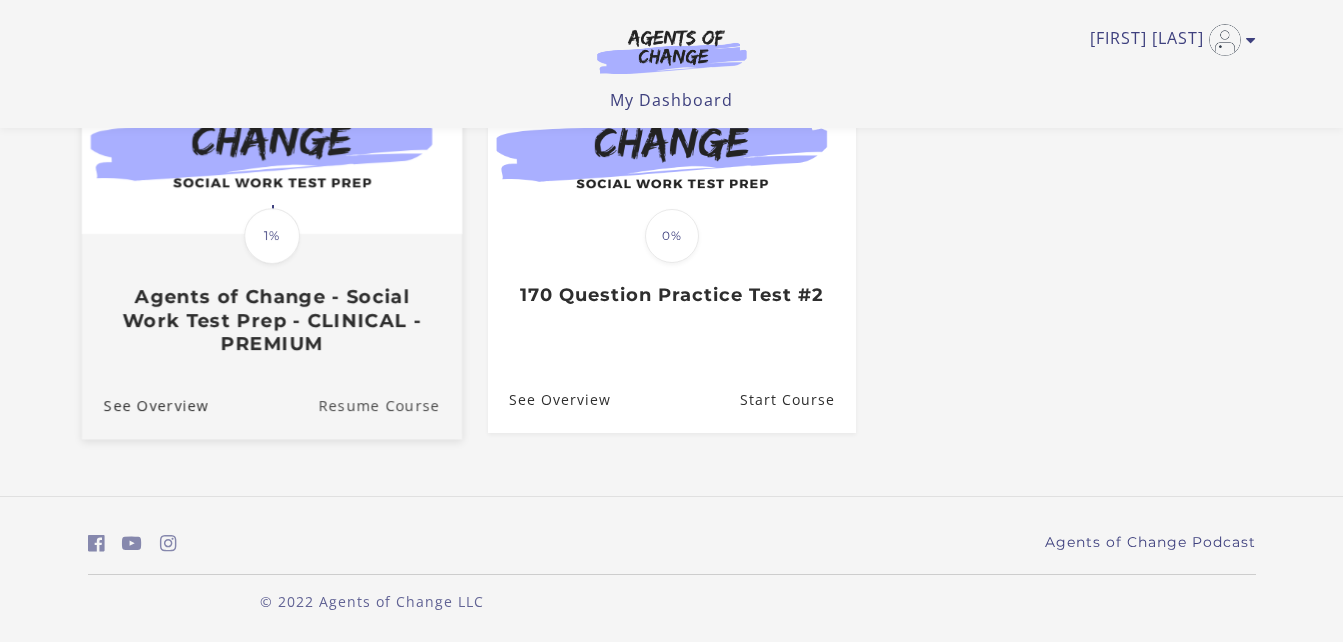 click on "Resume Course" at bounding box center [390, 404] 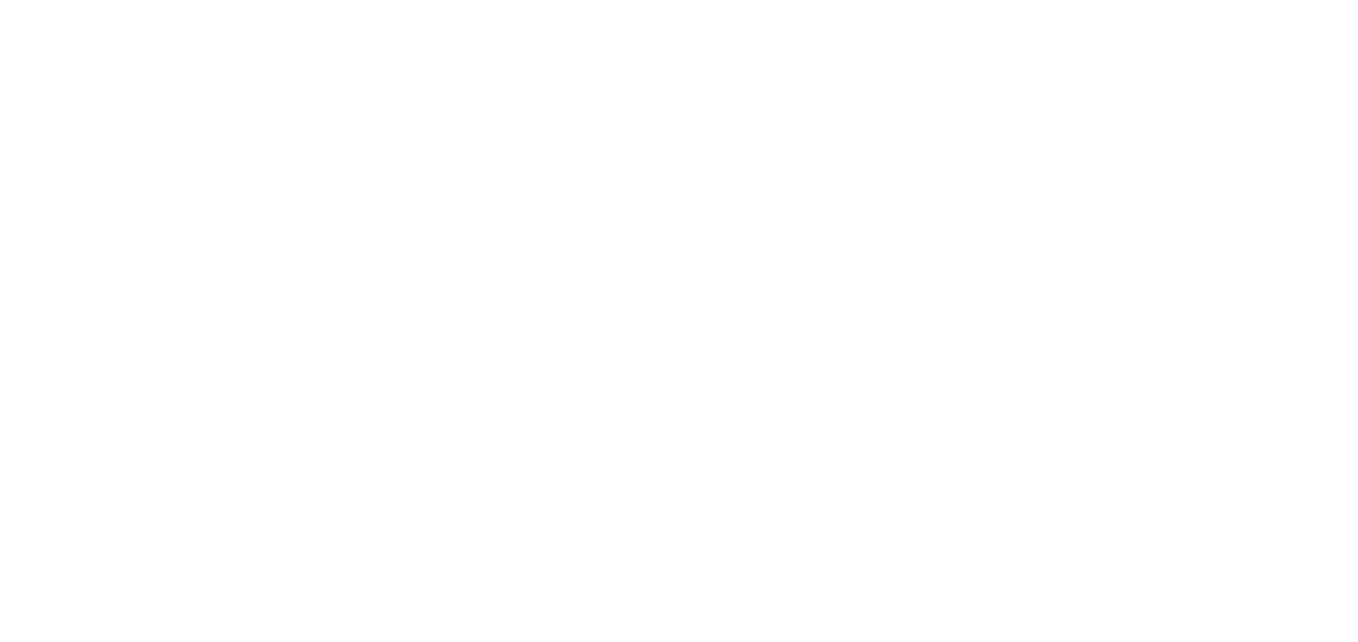 scroll, scrollTop: 0, scrollLeft: 0, axis: both 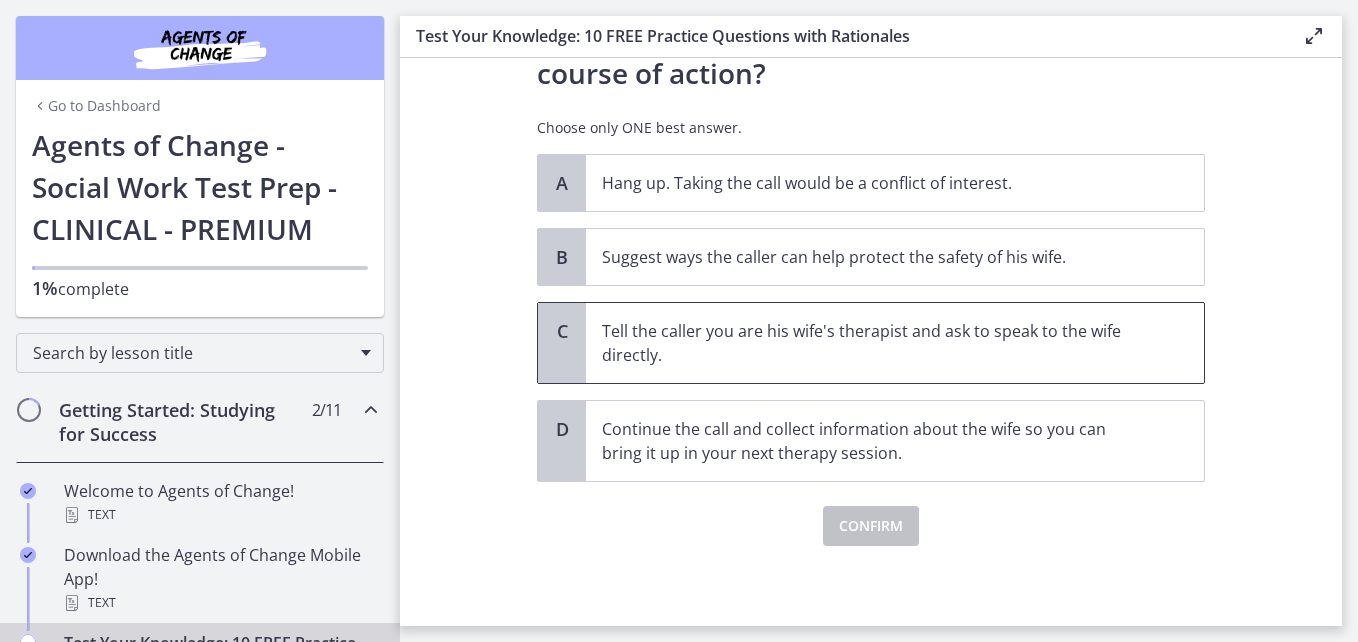 click on "Tell the caller you are his wife's therapist and ask to speak to the wife directly." at bounding box center (875, 343) 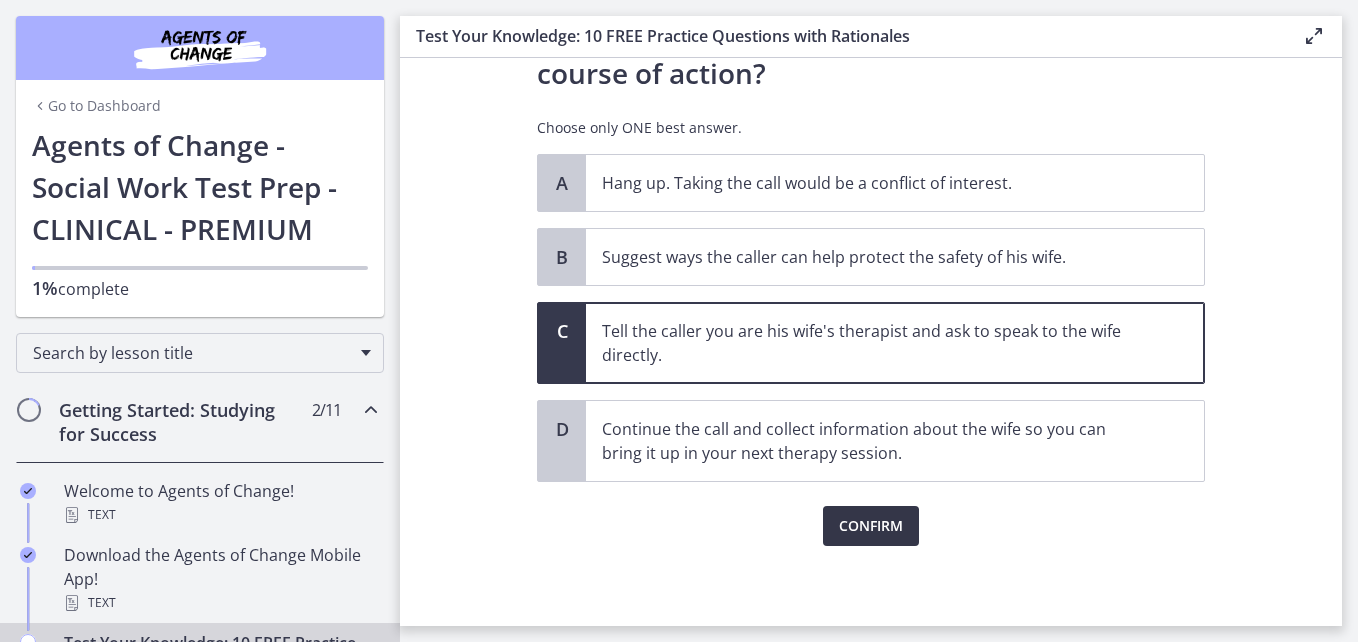 click on "Confirm" at bounding box center [871, 526] 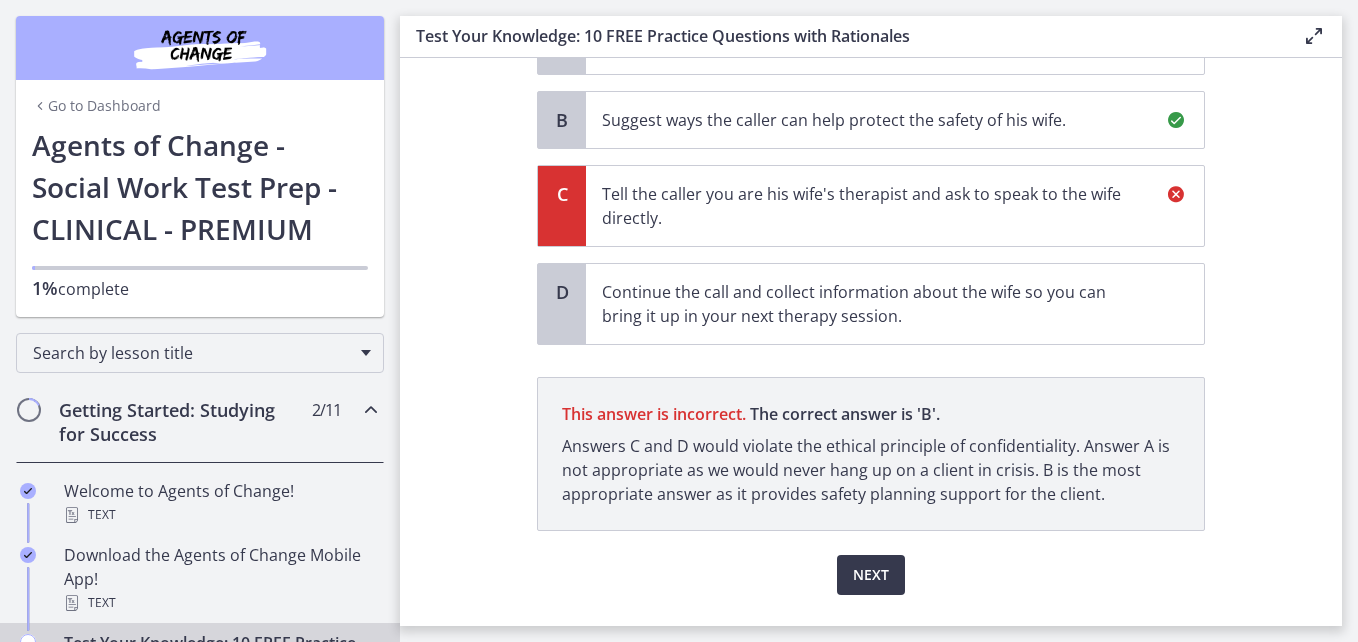 scroll, scrollTop: 550, scrollLeft: 0, axis: vertical 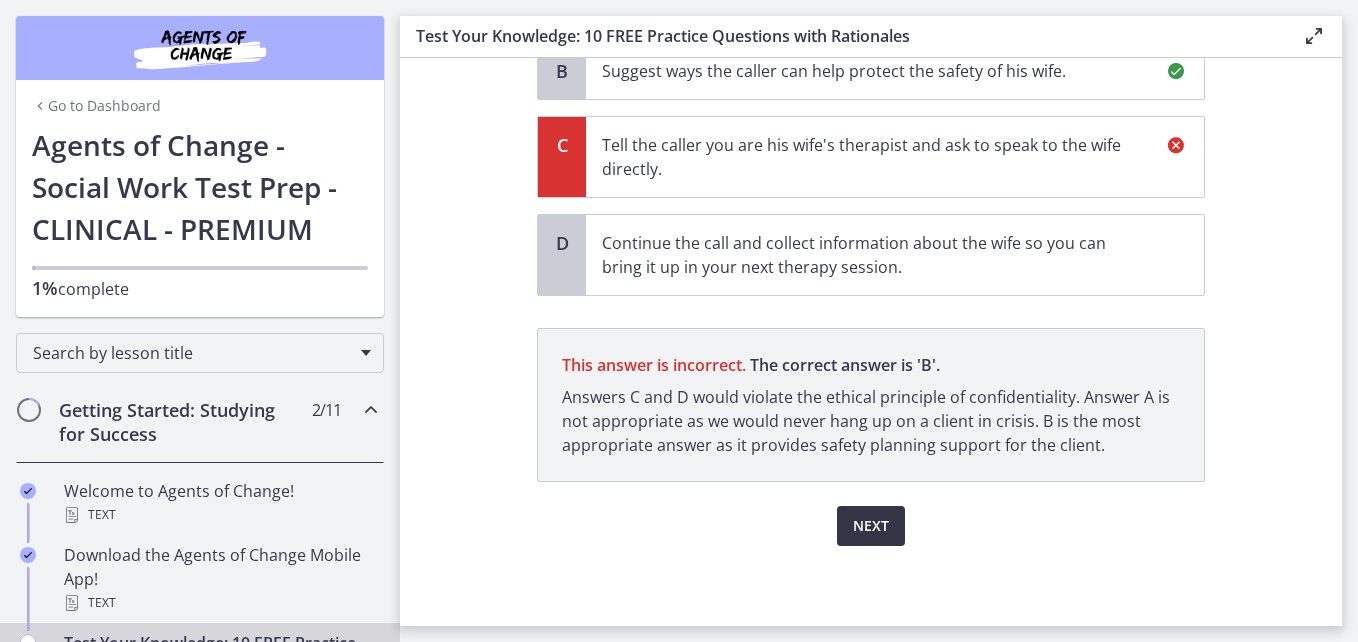 click on "Next" at bounding box center (871, 526) 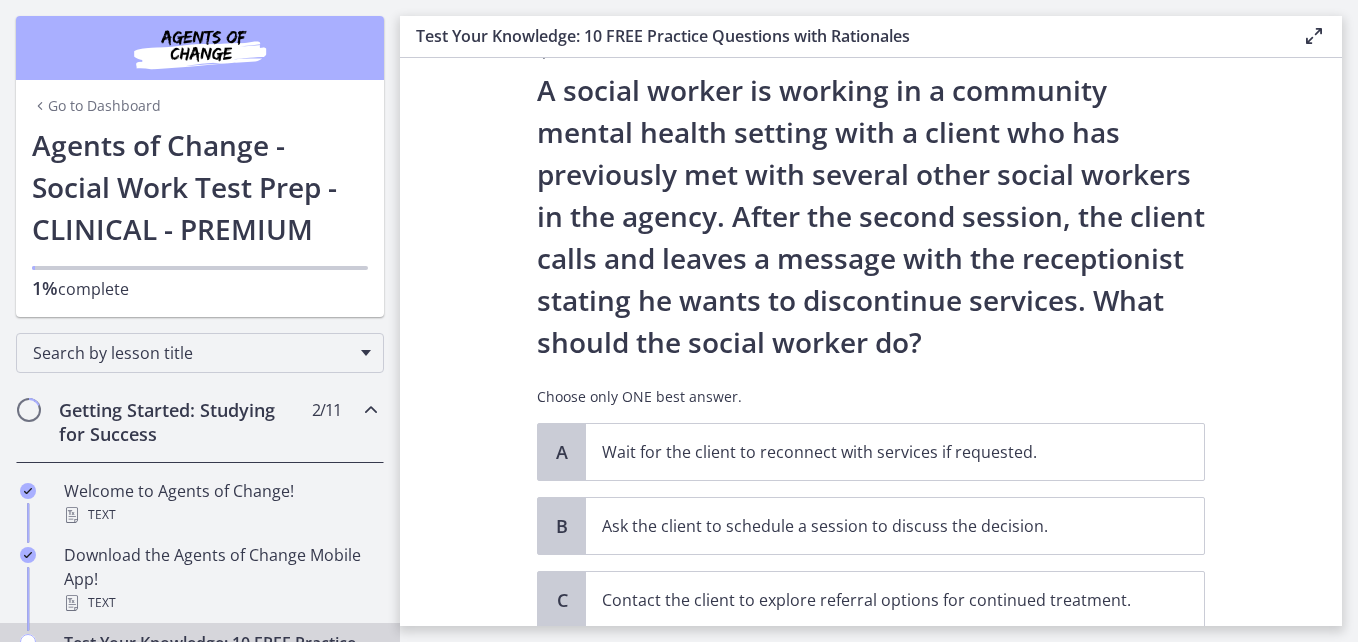 scroll, scrollTop: 100, scrollLeft: 0, axis: vertical 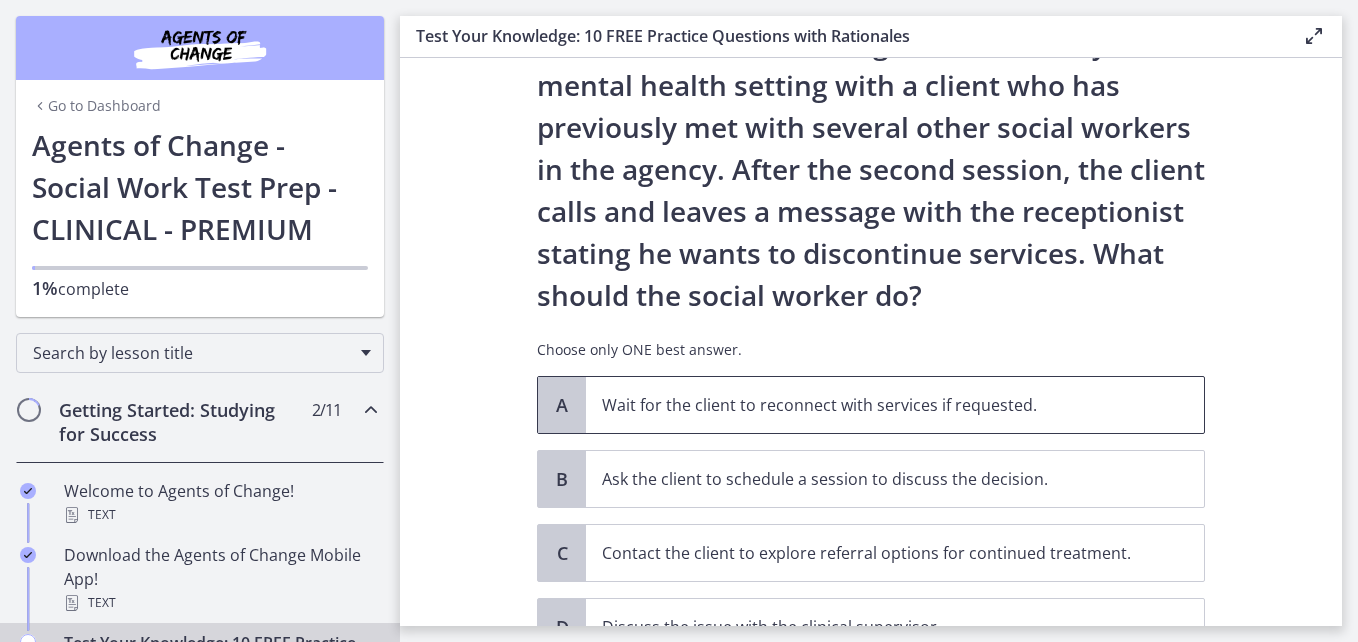 click on "Wait for the client to reconnect with services if requested." at bounding box center [875, 405] 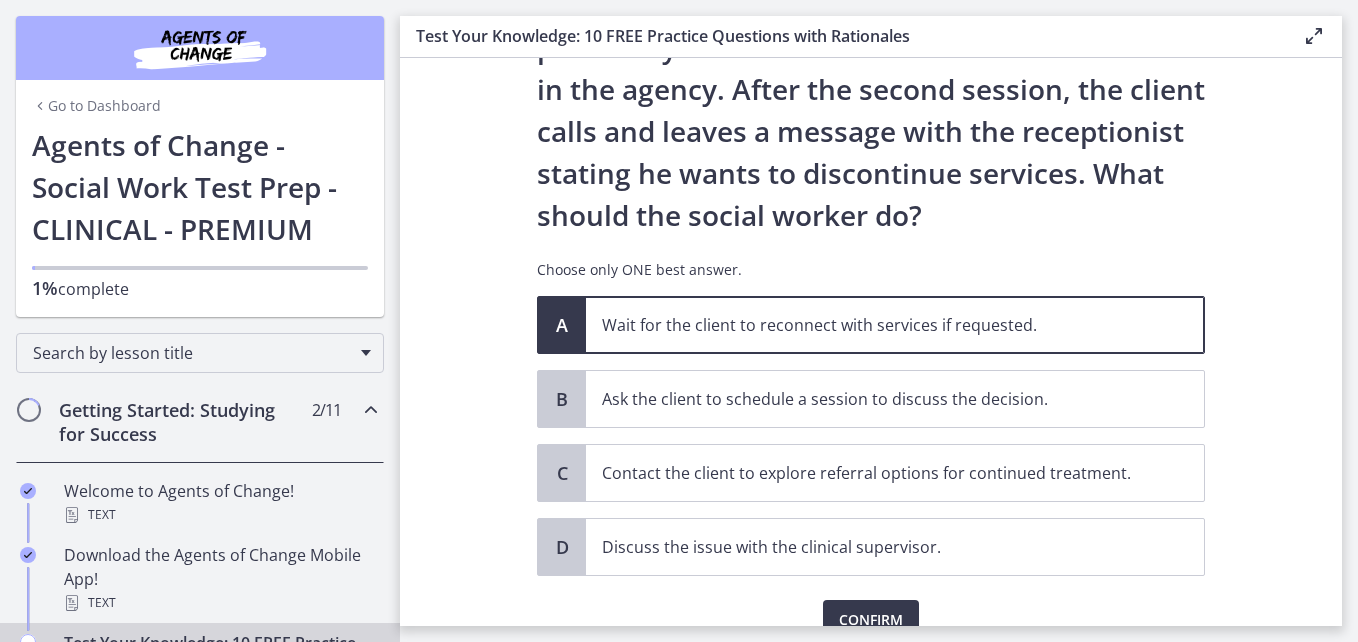 scroll, scrollTop: 274, scrollLeft: 0, axis: vertical 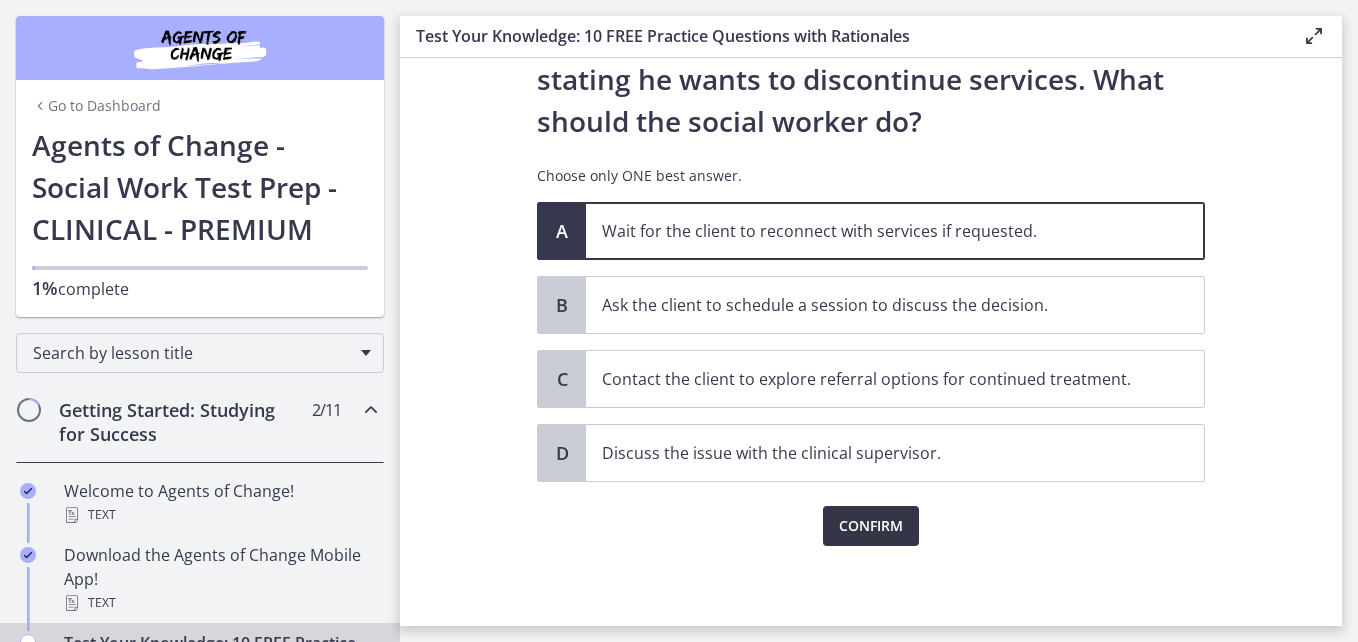click on "Confirm" at bounding box center [871, 526] 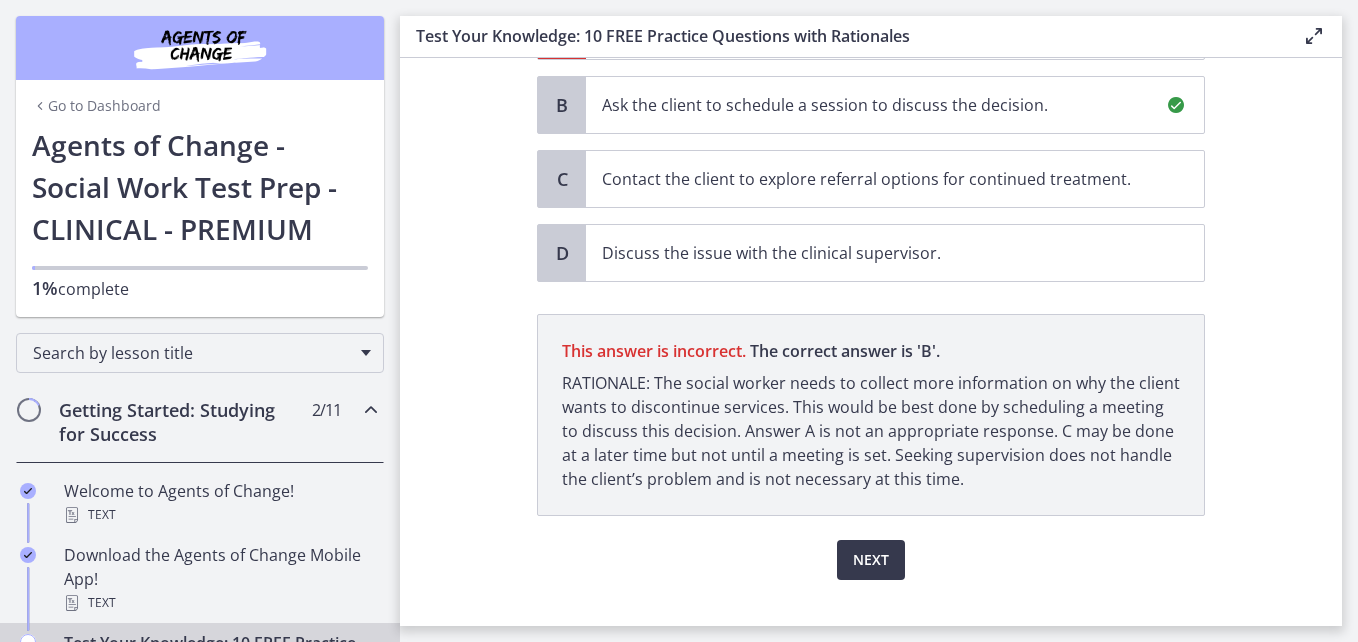 scroll, scrollTop: 508, scrollLeft: 0, axis: vertical 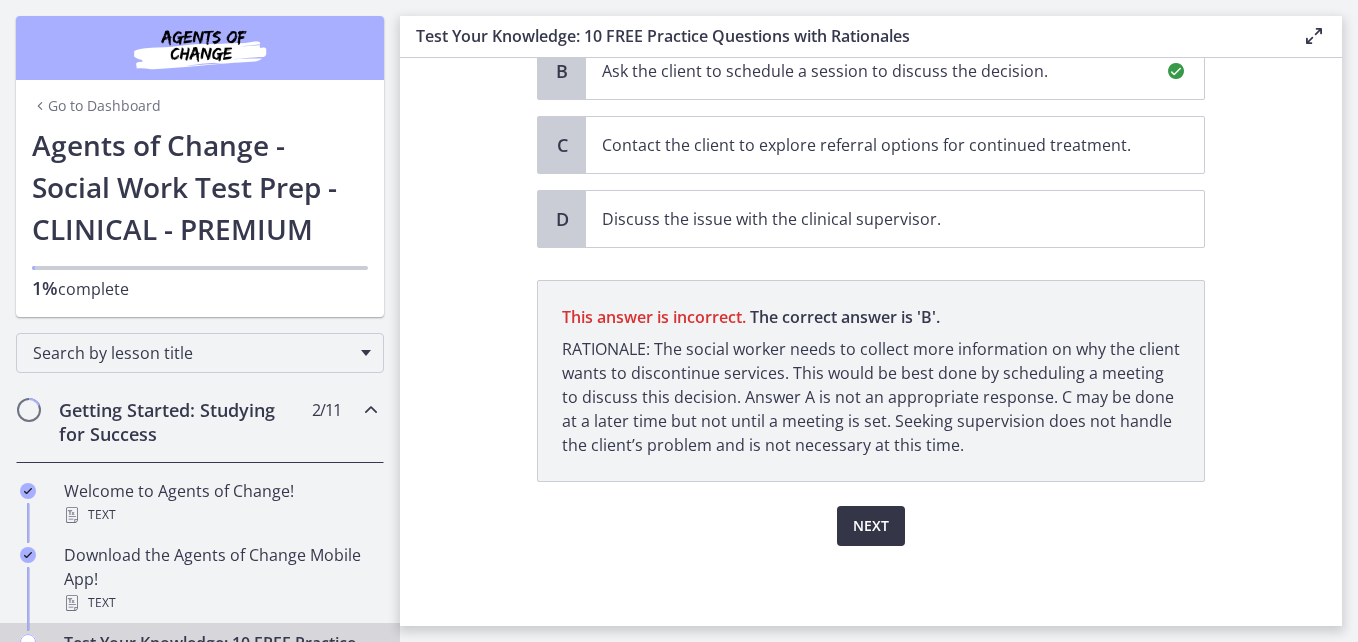 click on "Next" at bounding box center [871, 526] 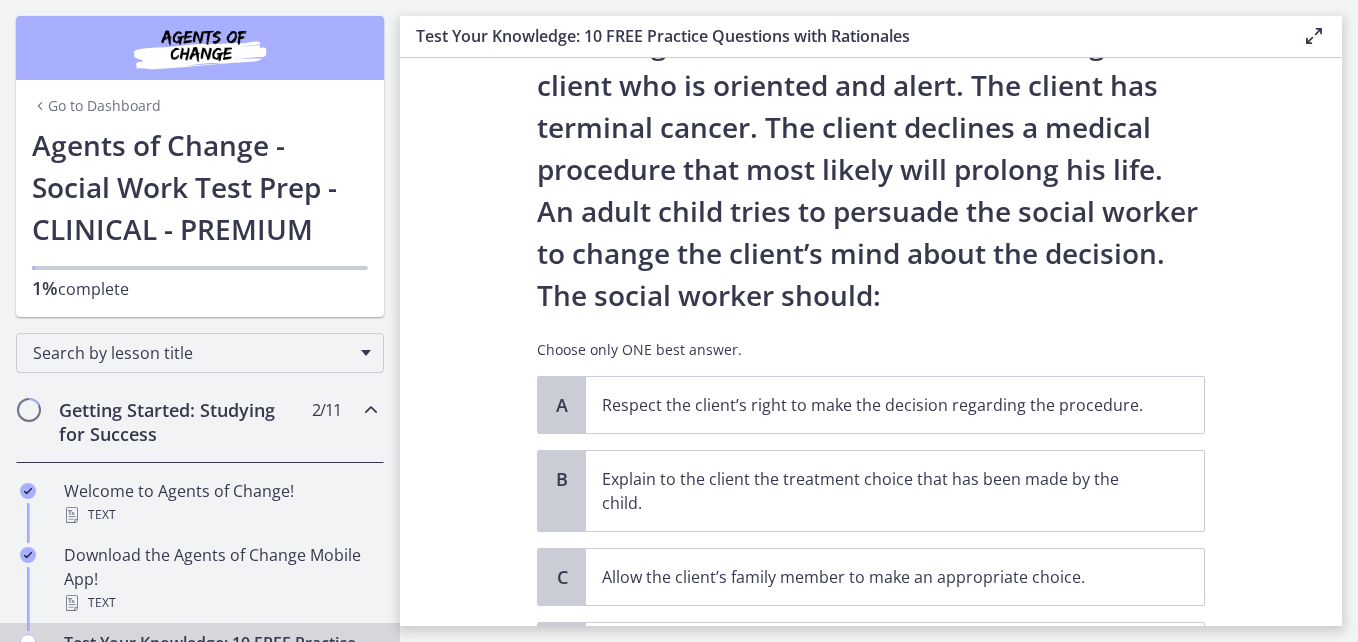 scroll, scrollTop: 200, scrollLeft: 0, axis: vertical 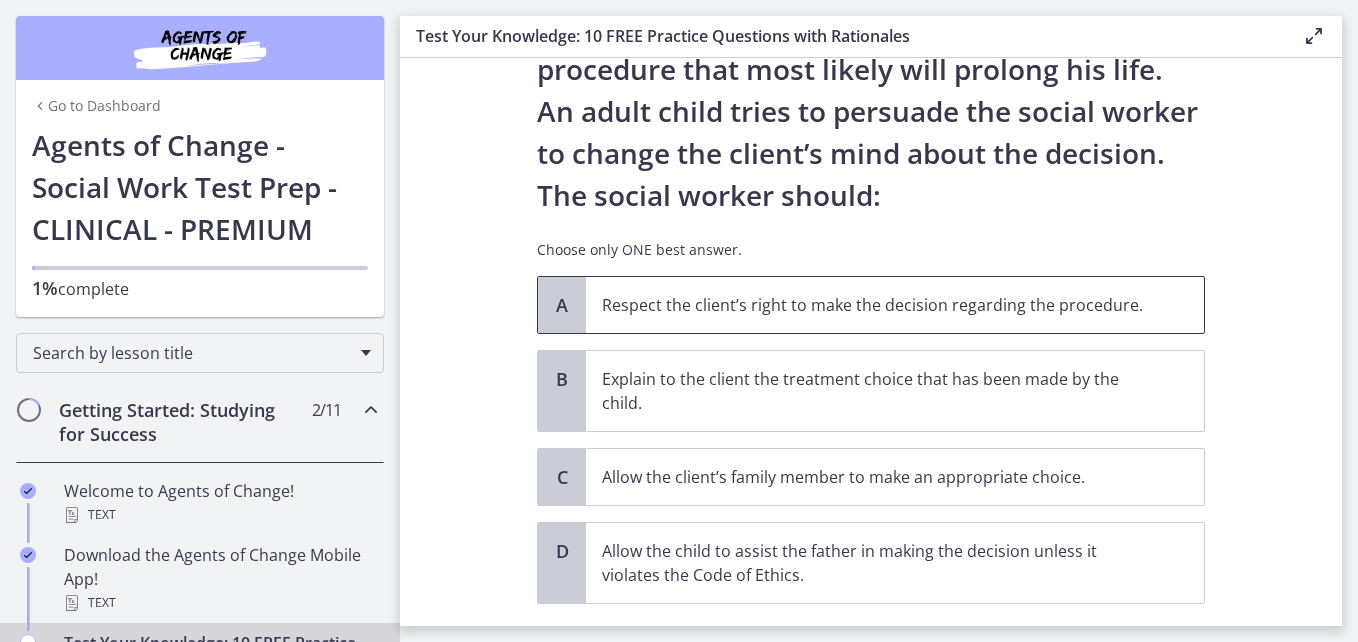 click on "Respect the client’s right to make the decision regarding the procedure." at bounding box center [875, 305] 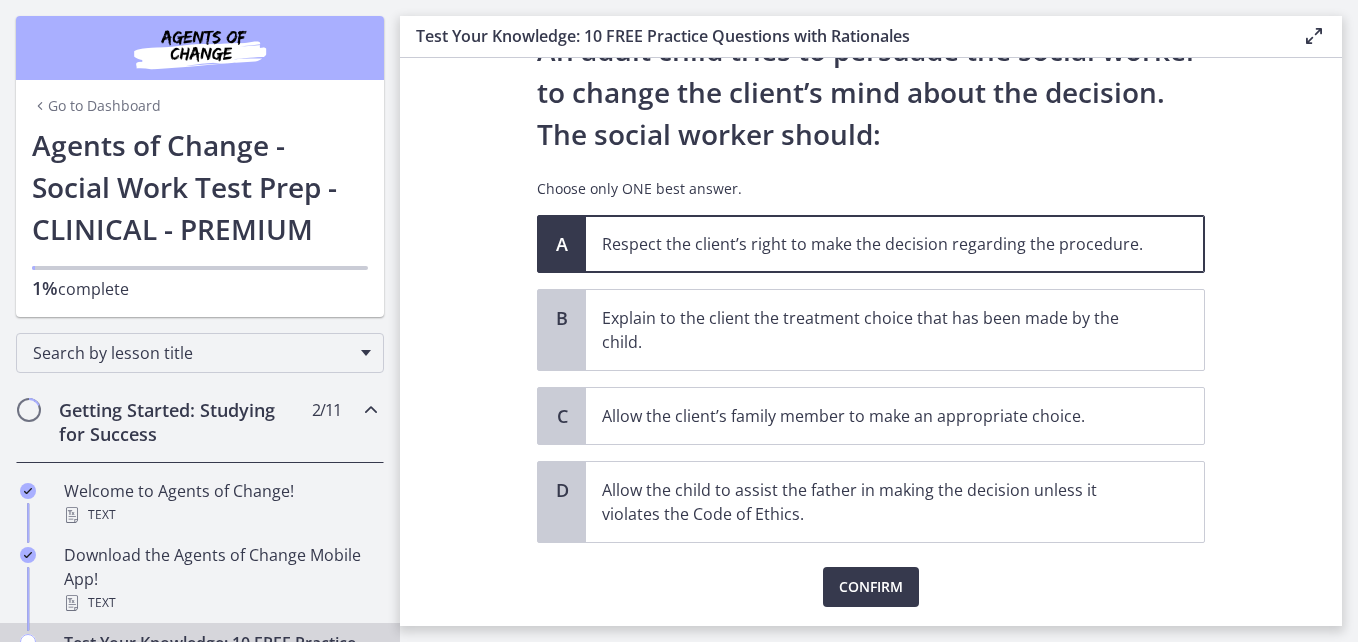scroll, scrollTop: 322, scrollLeft: 0, axis: vertical 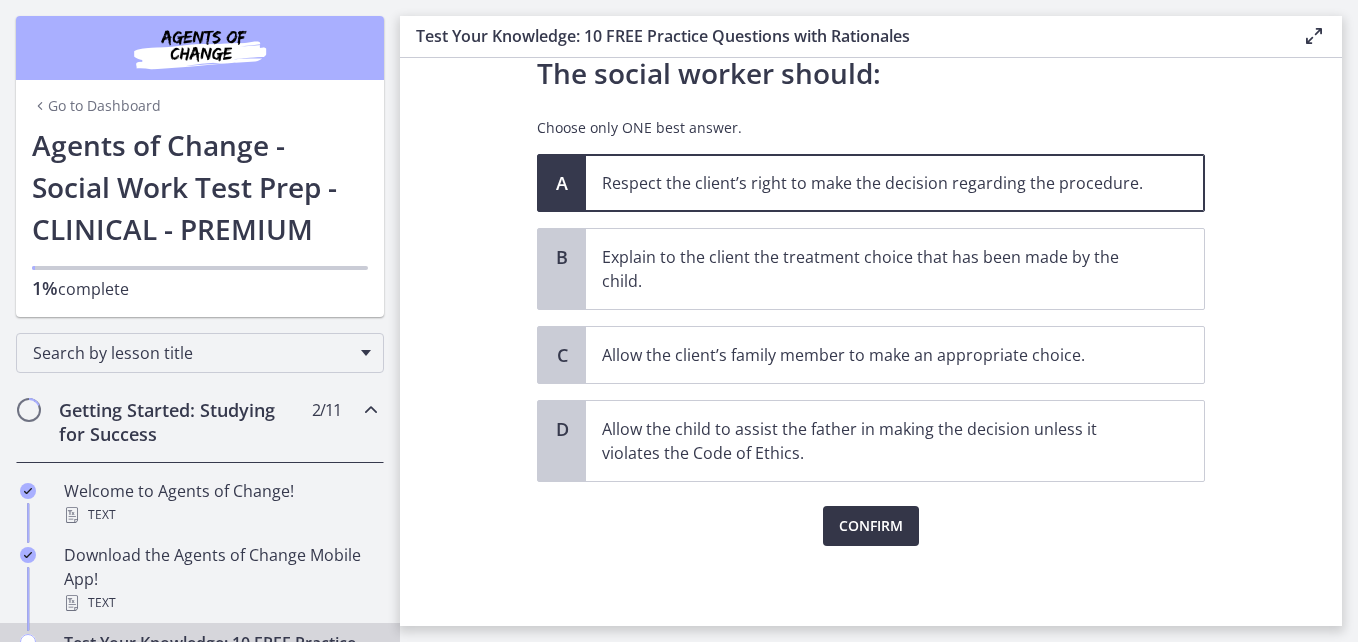 click on "Confirm" at bounding box center (871, 526) 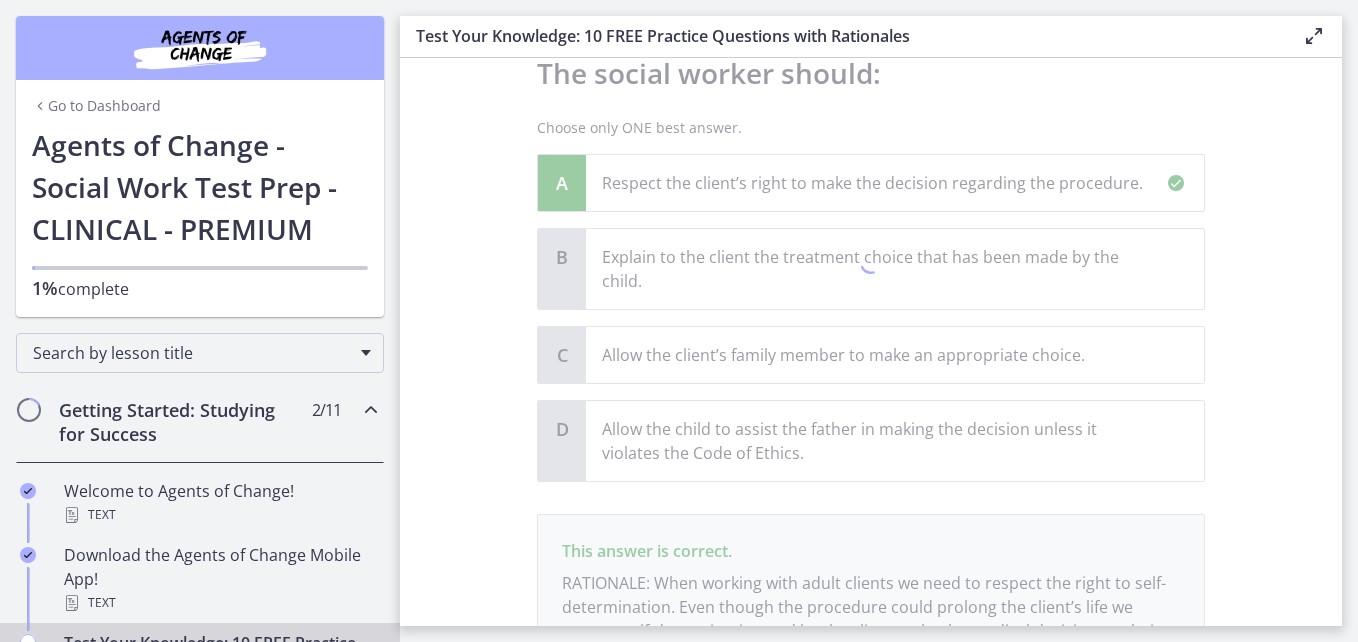 scroll, scrollTop: 532, scrollLeft: 0, axis: vertical 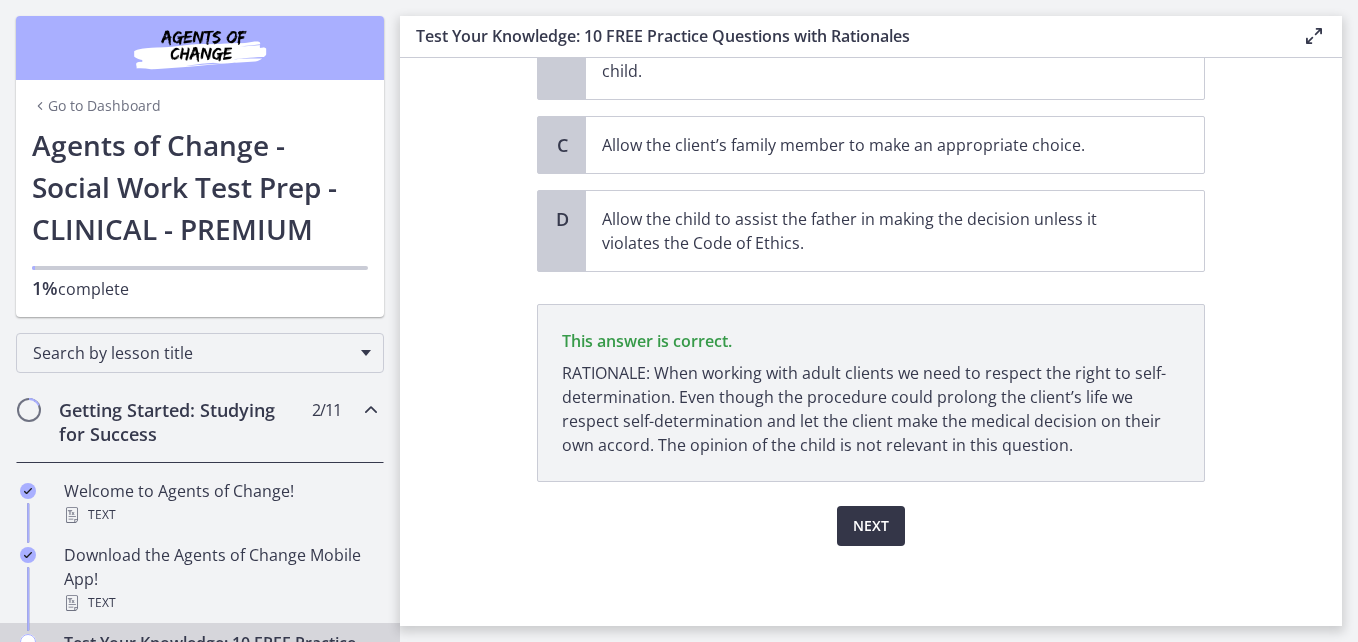 click on "Next" at bounding box center (871, 526) 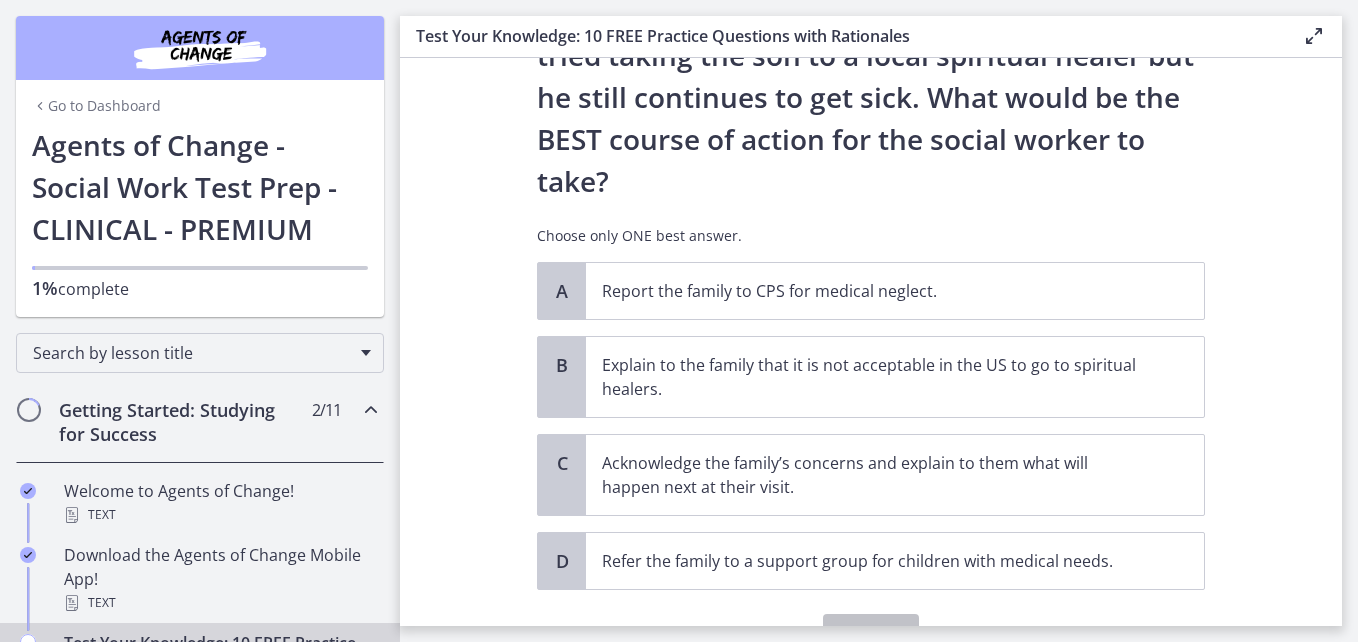 scroll, scrollTop: 400, scrollLeft: 0, axis: vertical 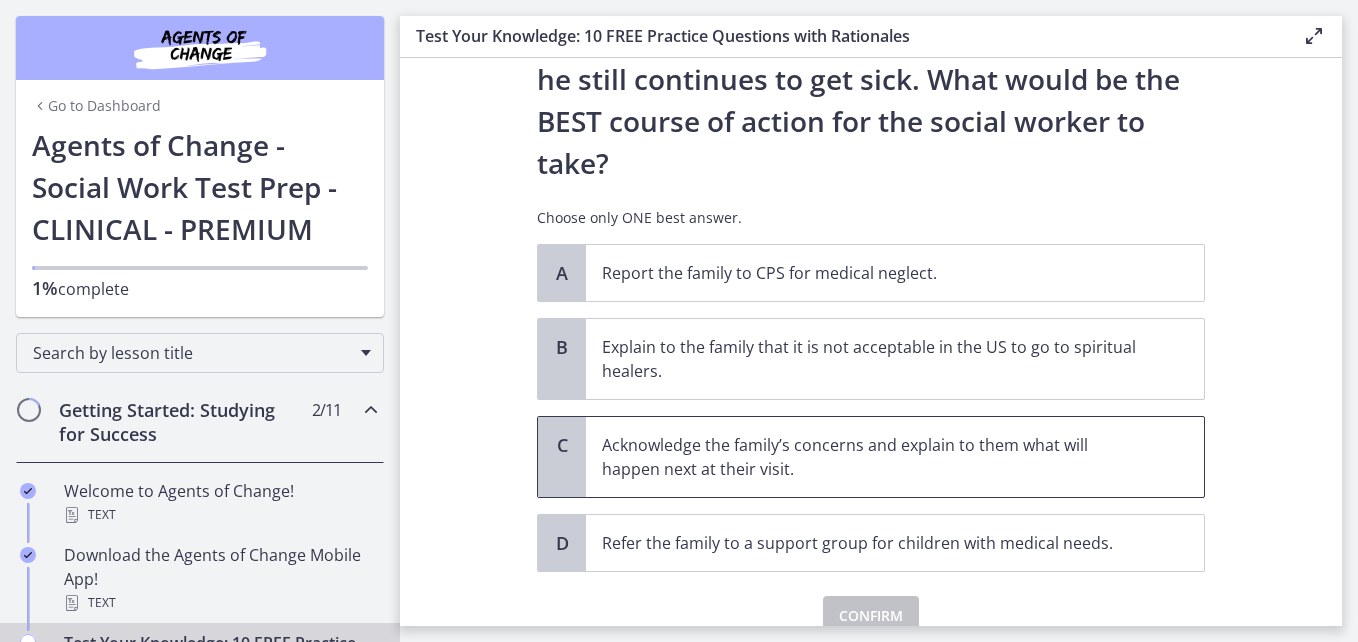 click on "Acknowledge the family’s concerns and explain to them what will happen next at their visit." at bounding box center (875, 457) 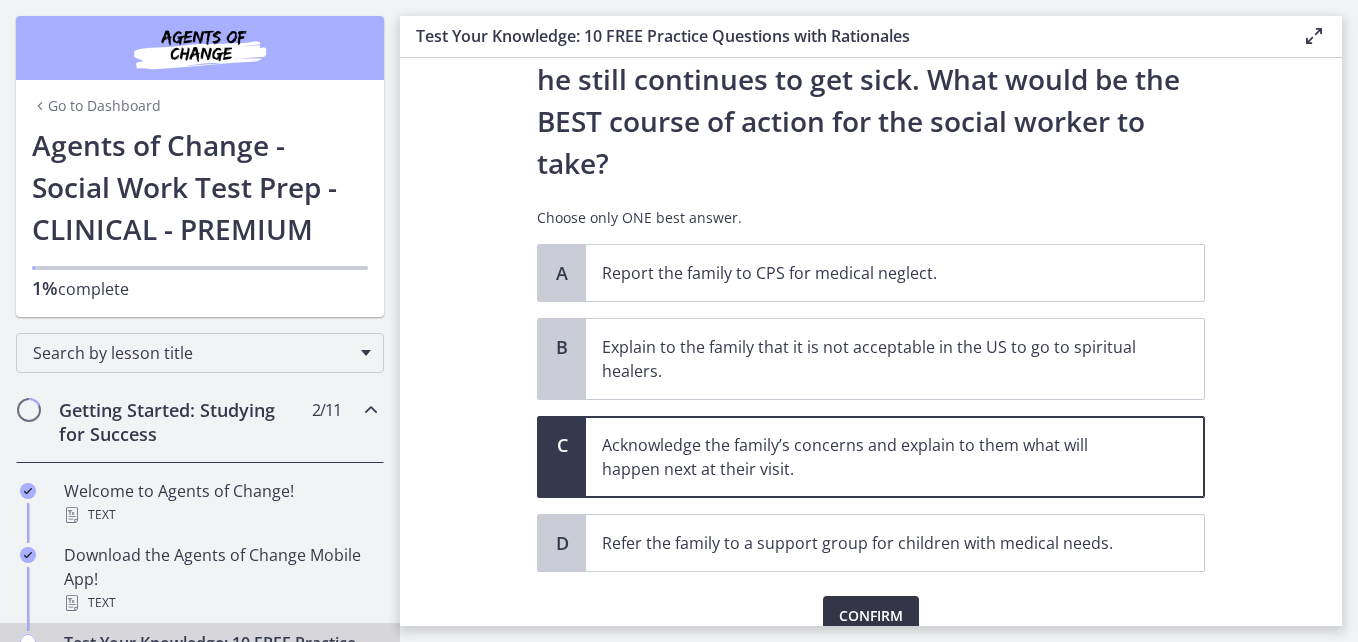 click on "Confirm" at bounding box center (871, 616) 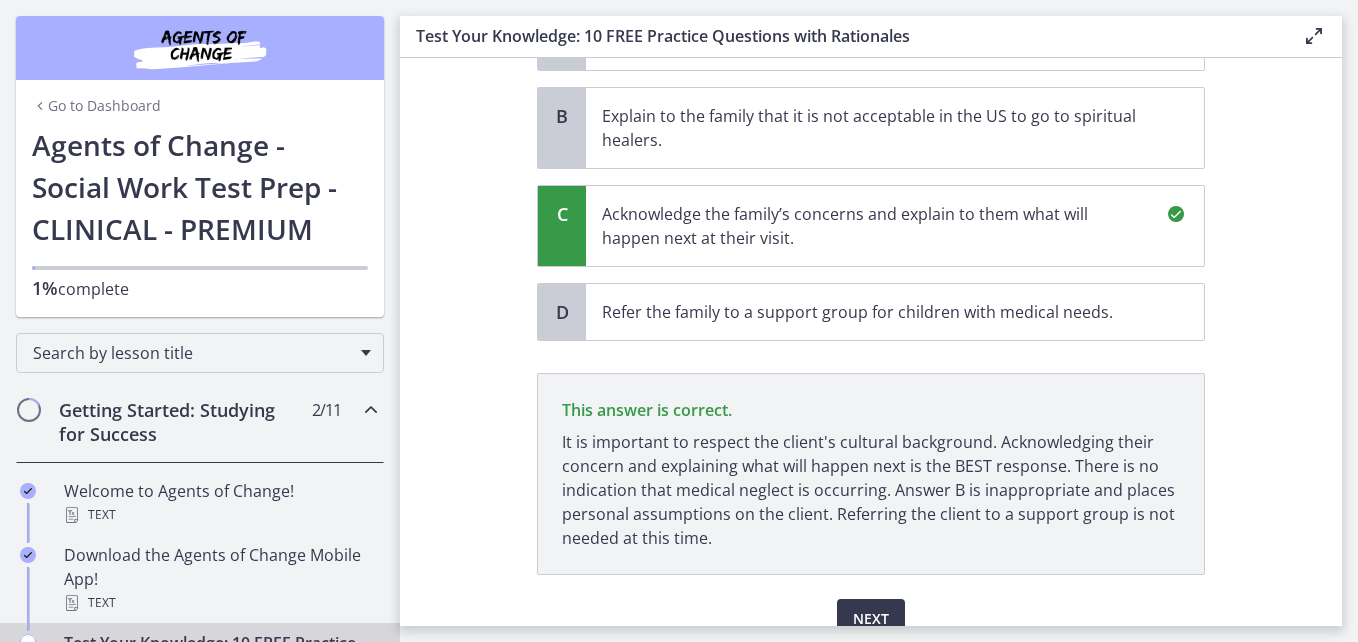 scroll, scrollTop: 724, scrollLeft: 0, axis: vertical 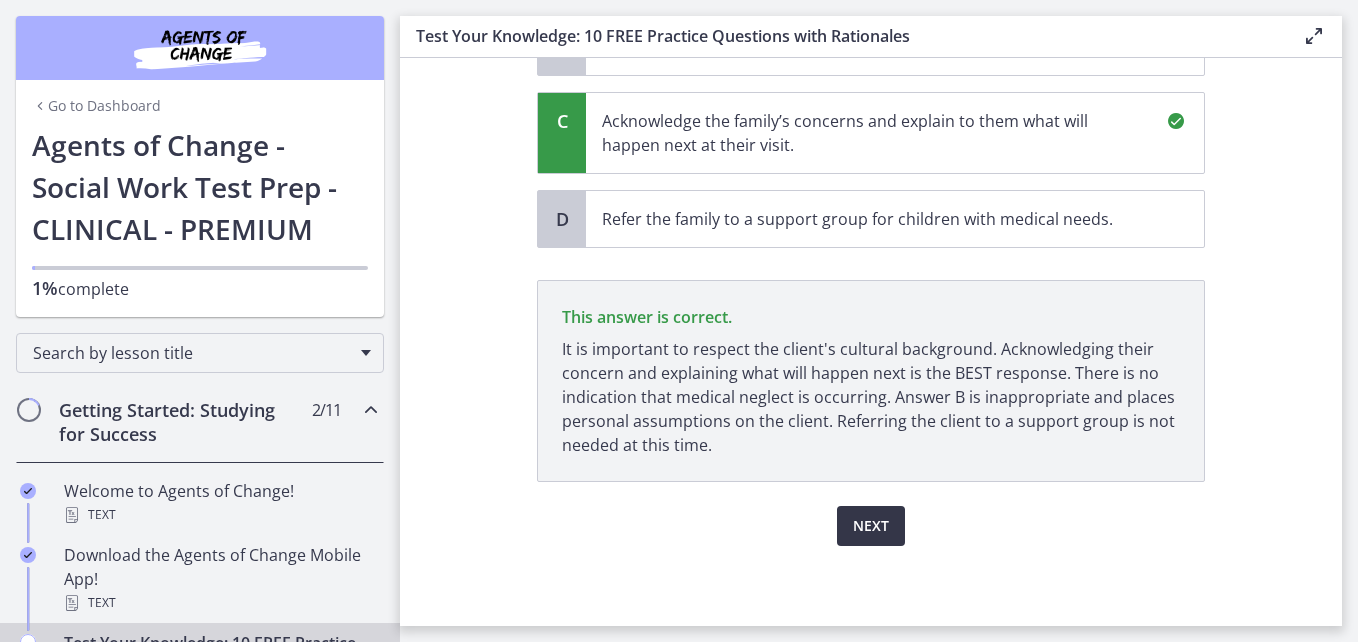 click on "Next" at bounding box center (871, 526) 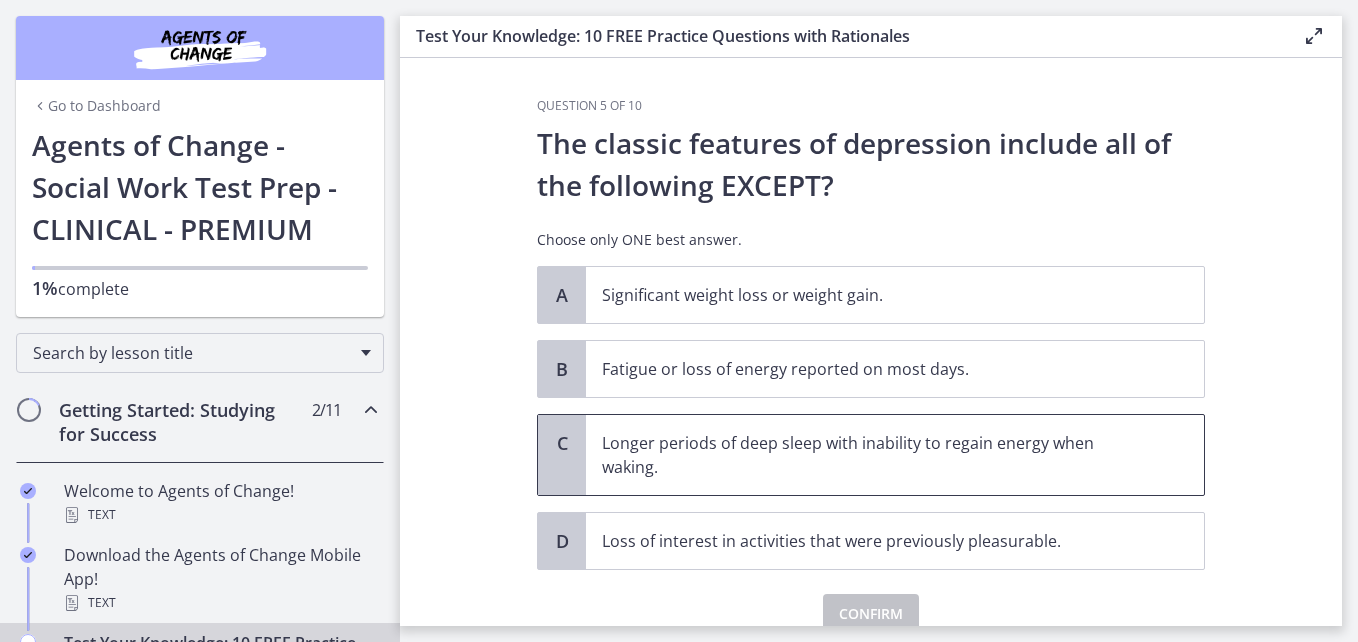 click on "Longer periods of deep sleep with inability to regain energy when waking." at bounding box center [875, 455] 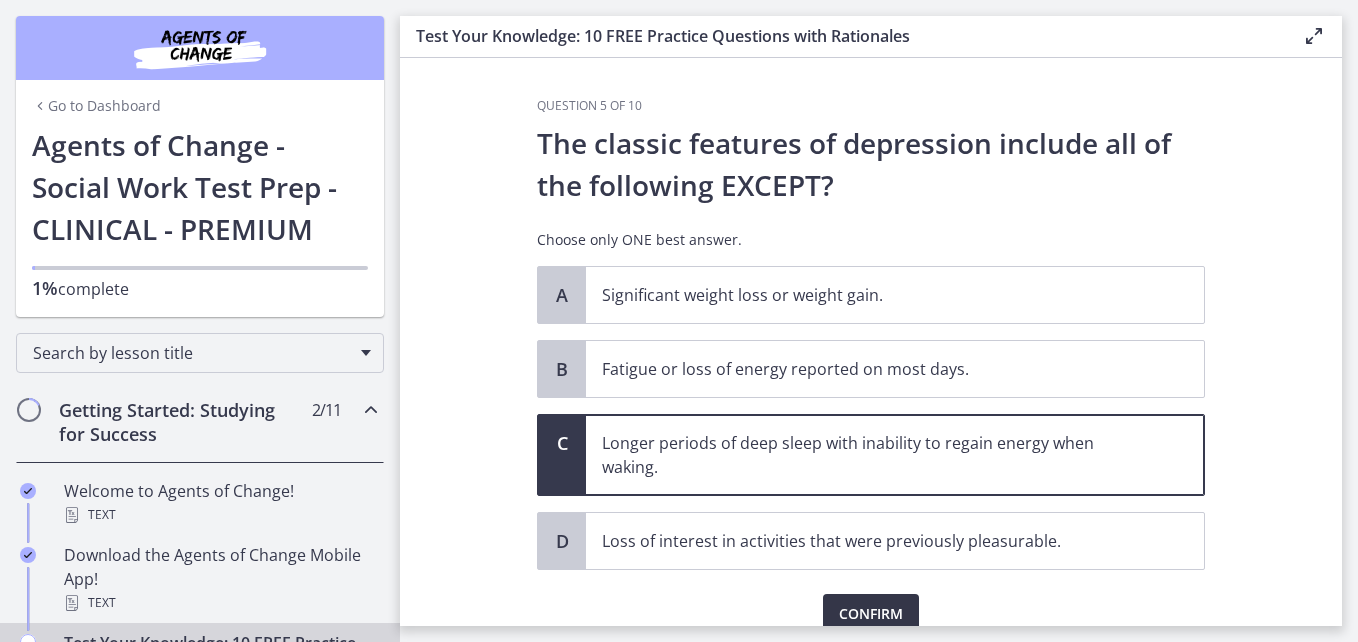 click on "Confirm" at bounding box center (871, 614) 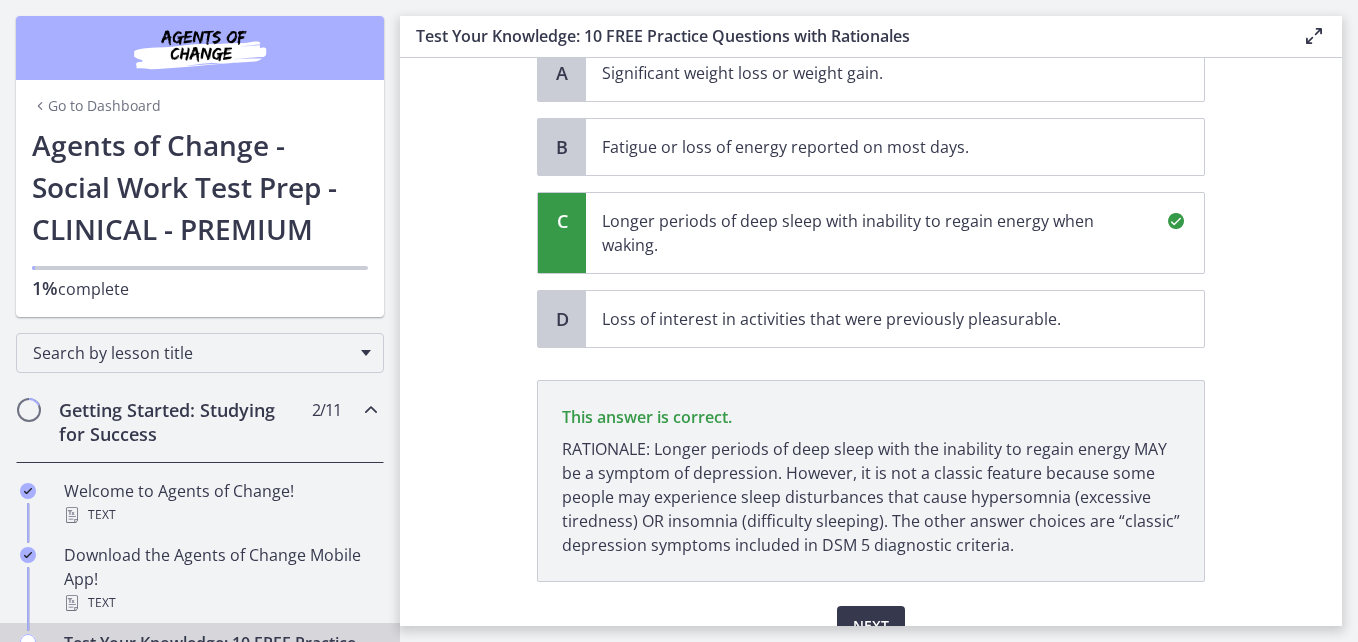 scroll, scrollTop: 322, scrollLeft: 0, axis: vertical 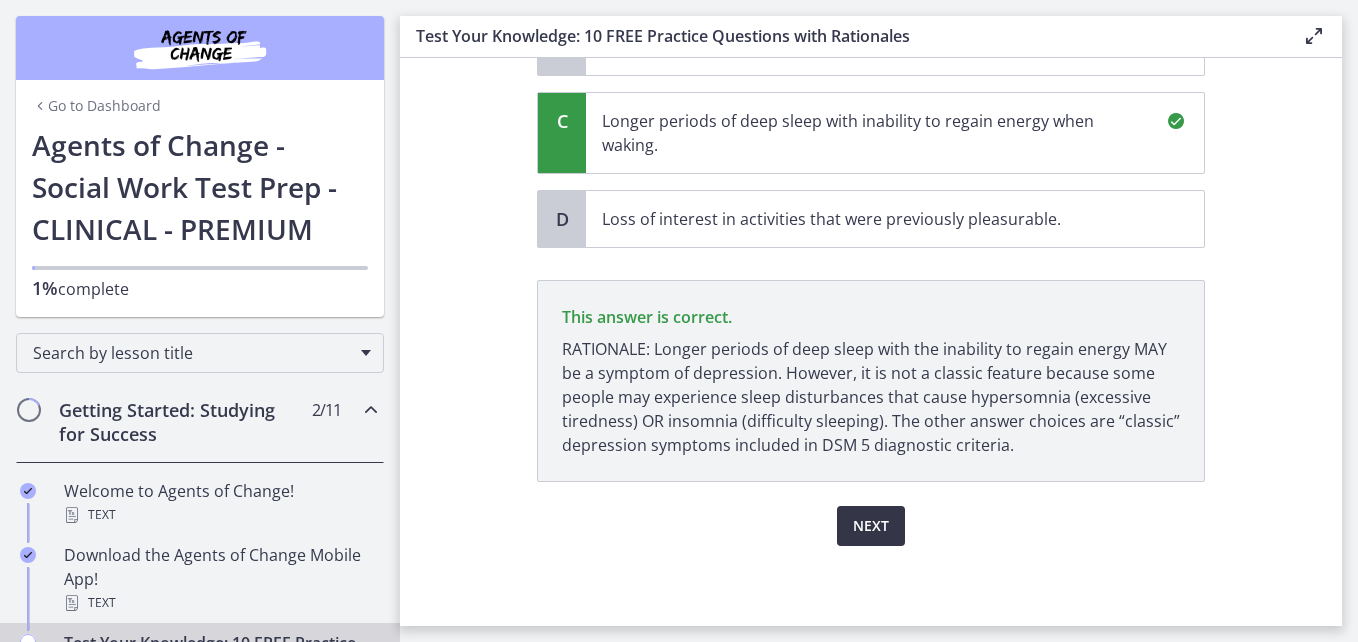 click on "Next" at bounding box center (871, 526) 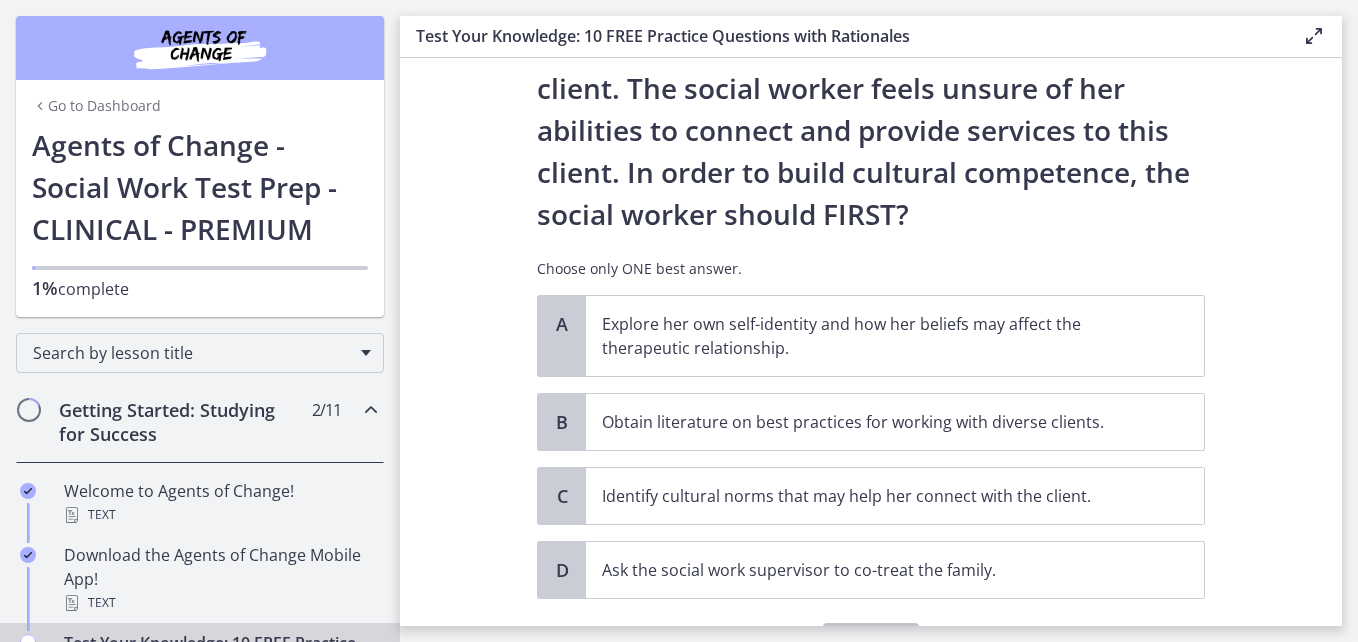 scroll, scrollTop: 300, scrollLeft: 0, axis: vertical 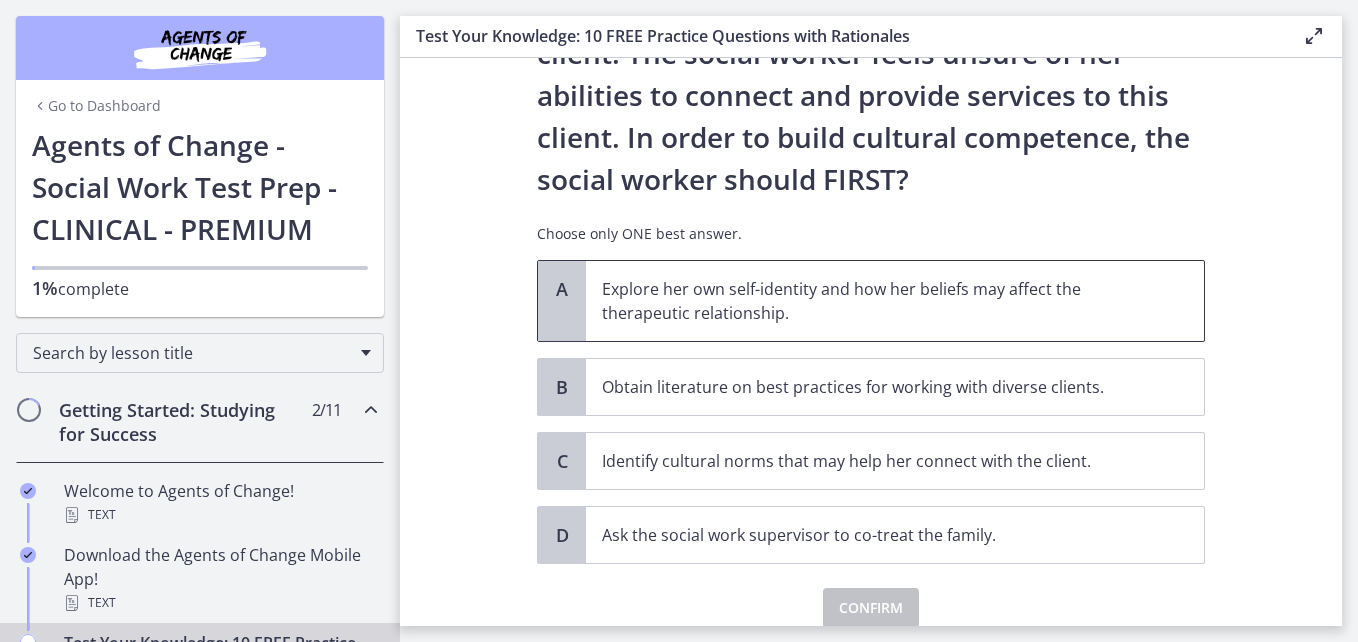 click on "Explore her own self-identity and how her beliefs may affect the therapeutic relationship." at bounding box center (875, 301) 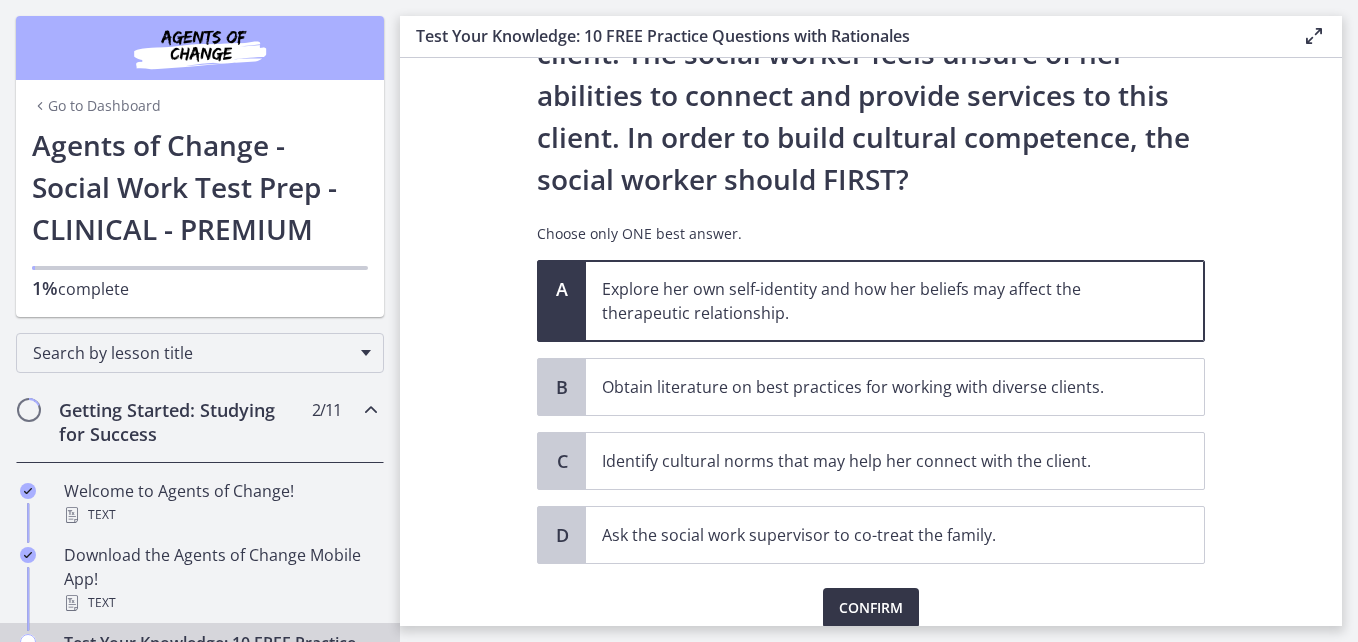 click on "Confirm" at bounding box center [871, 608] 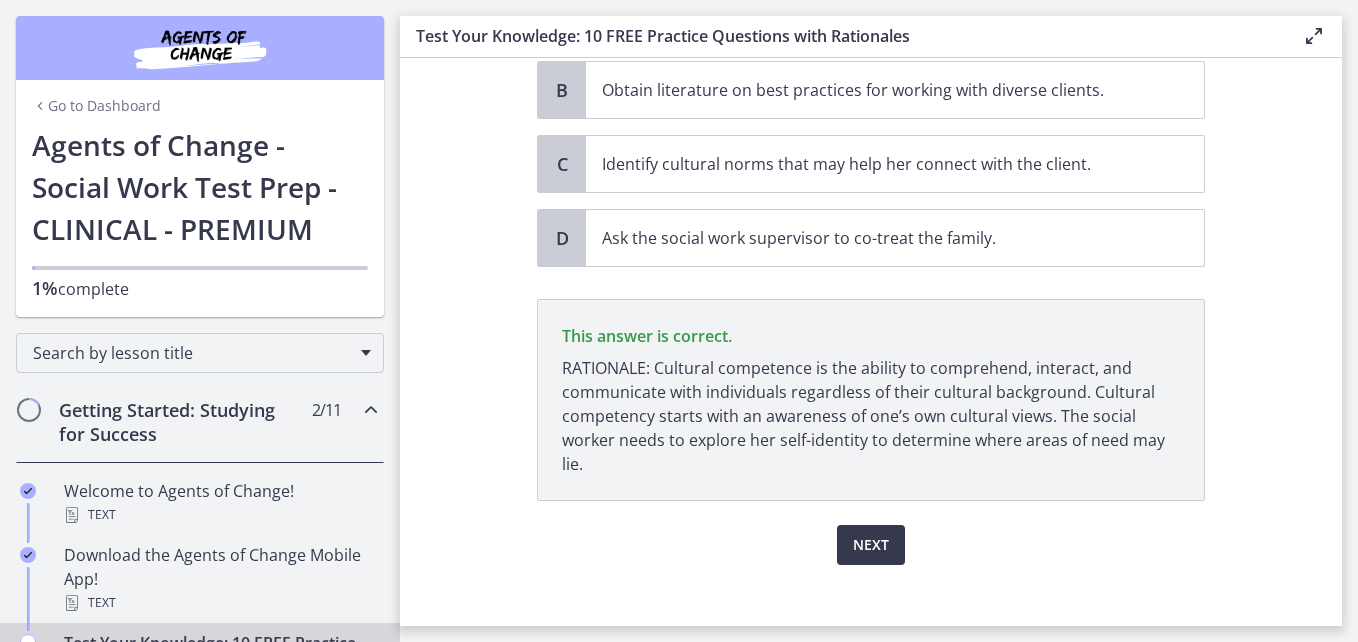 scroll, scrollTop: 616, scrollLeft: 0, axis: vertical 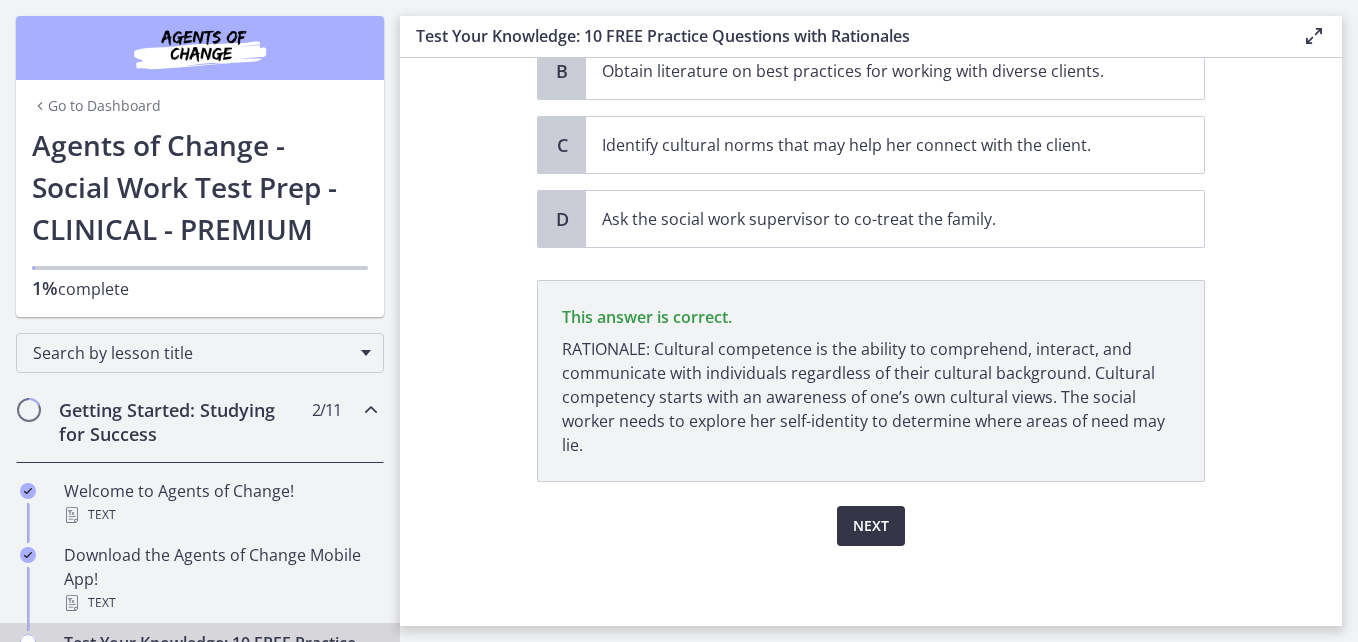 click on "Next" at bounding box center [871, 526] 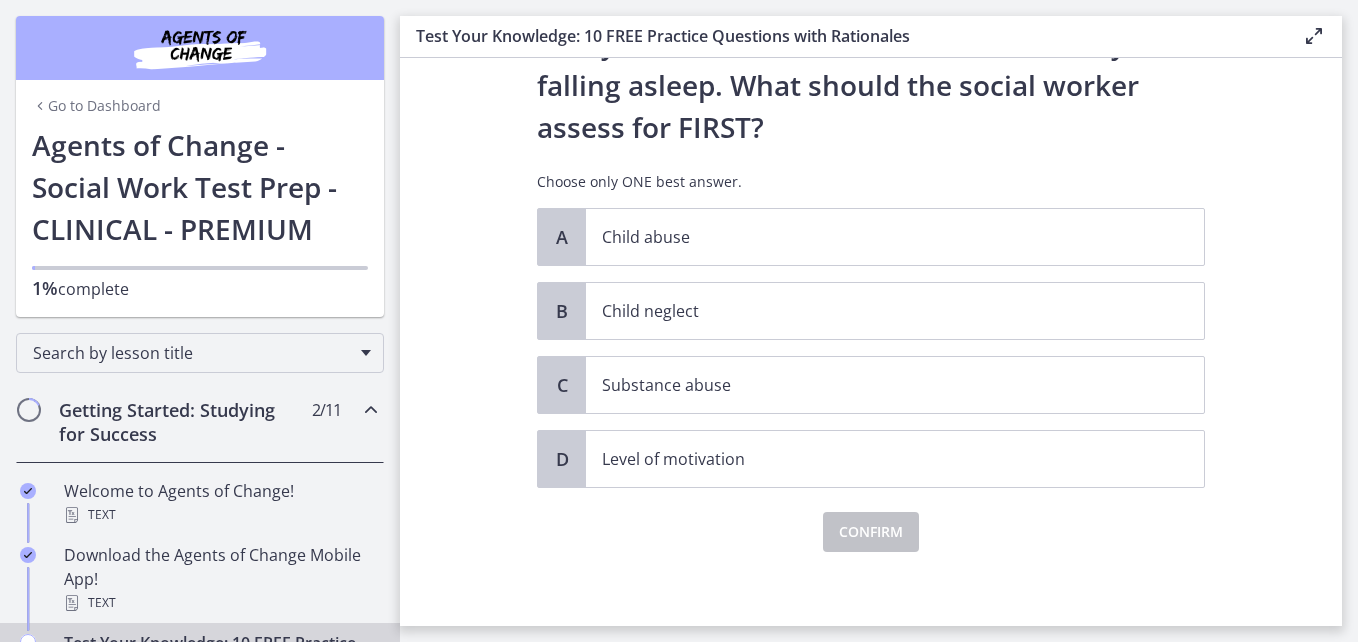 scroll, scrollTop: 232, scrollLeft: 0, axis: vertical 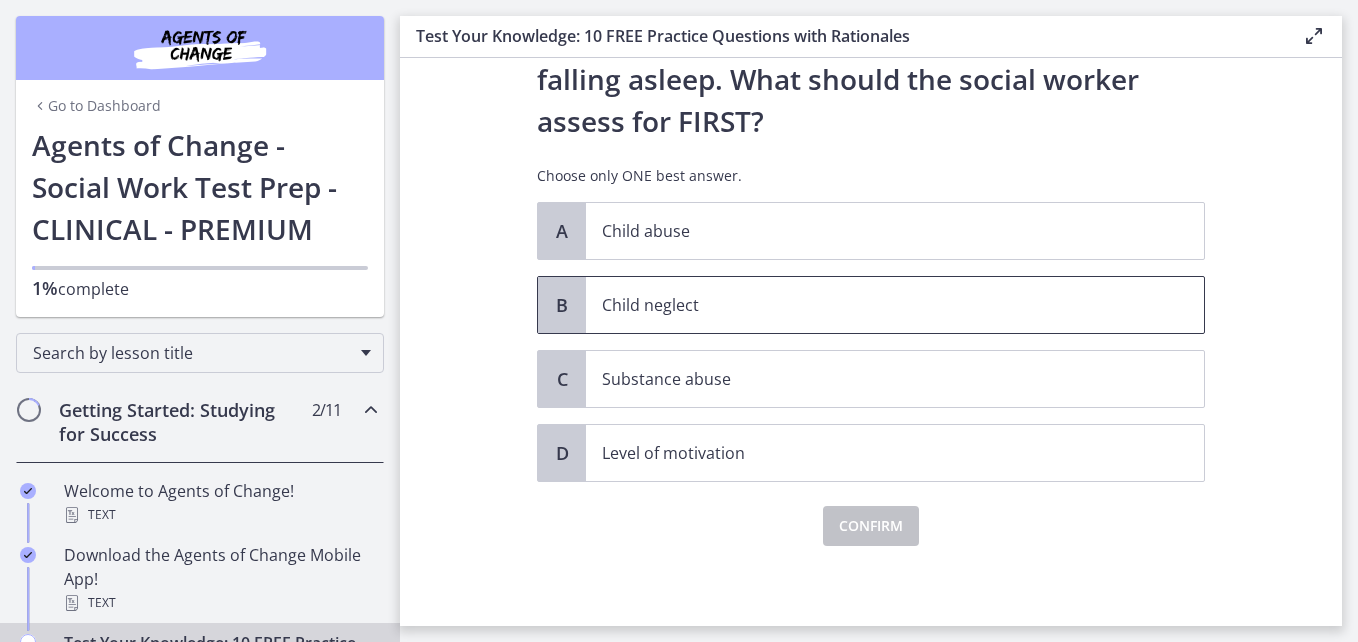 click on "Child neglect" at bounding box center (875, 305) 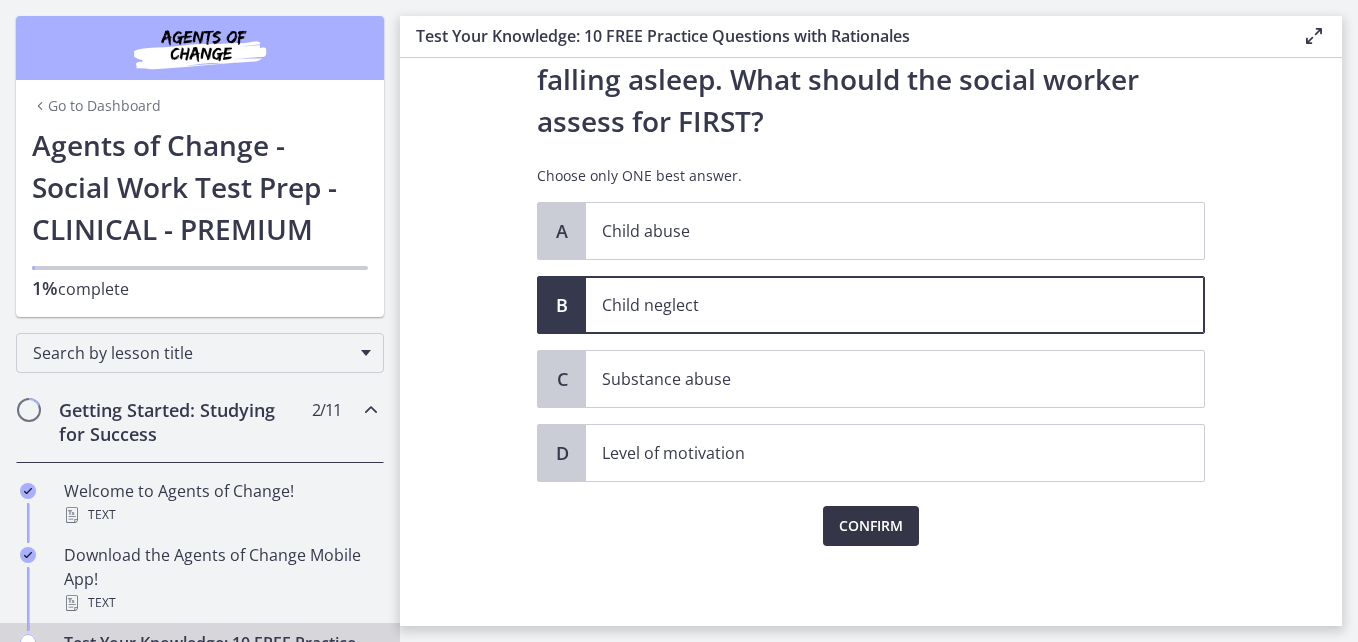click on "Confirm" at bounding box center (871, 526) 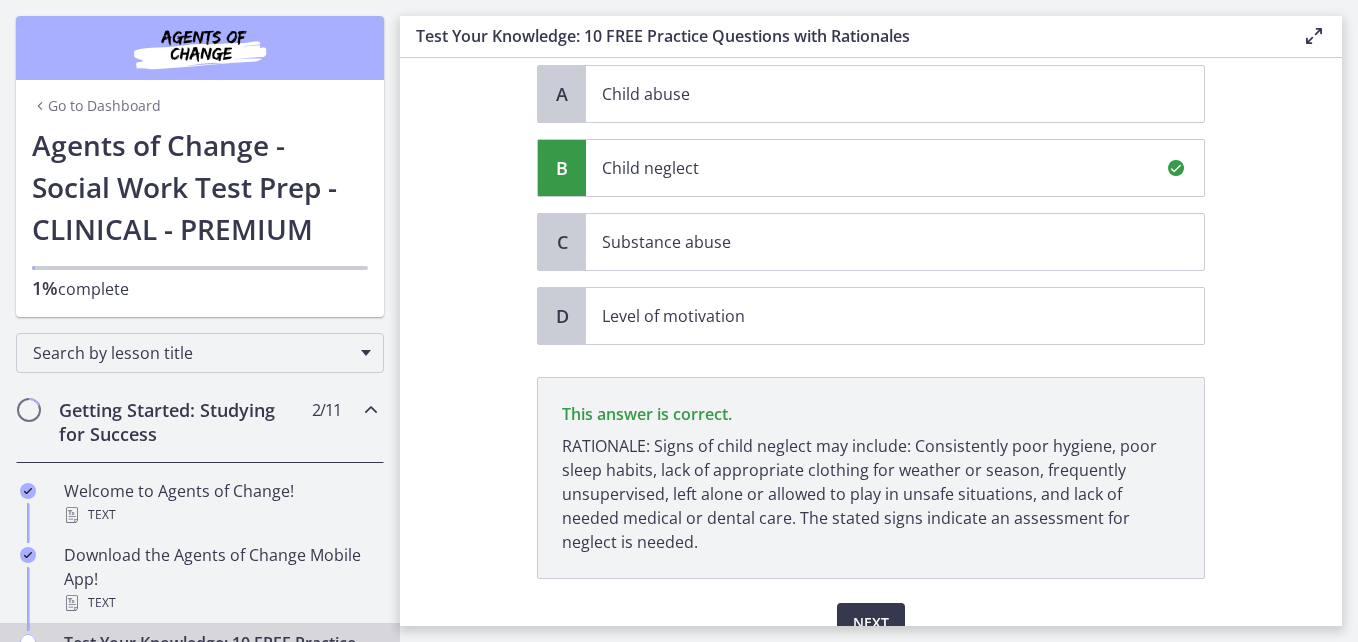 scroll, scrollTop: 466, scrollLeft: 0, axis: vertical 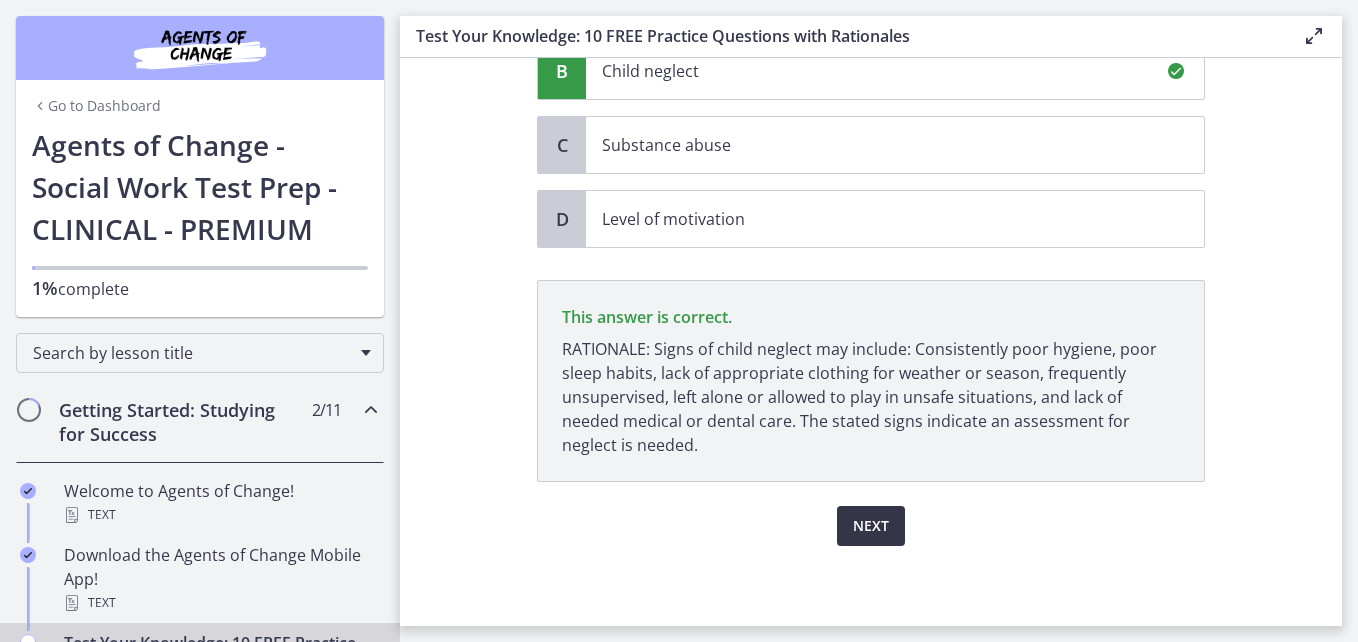click on "Next" at bounding box center [871, 526] 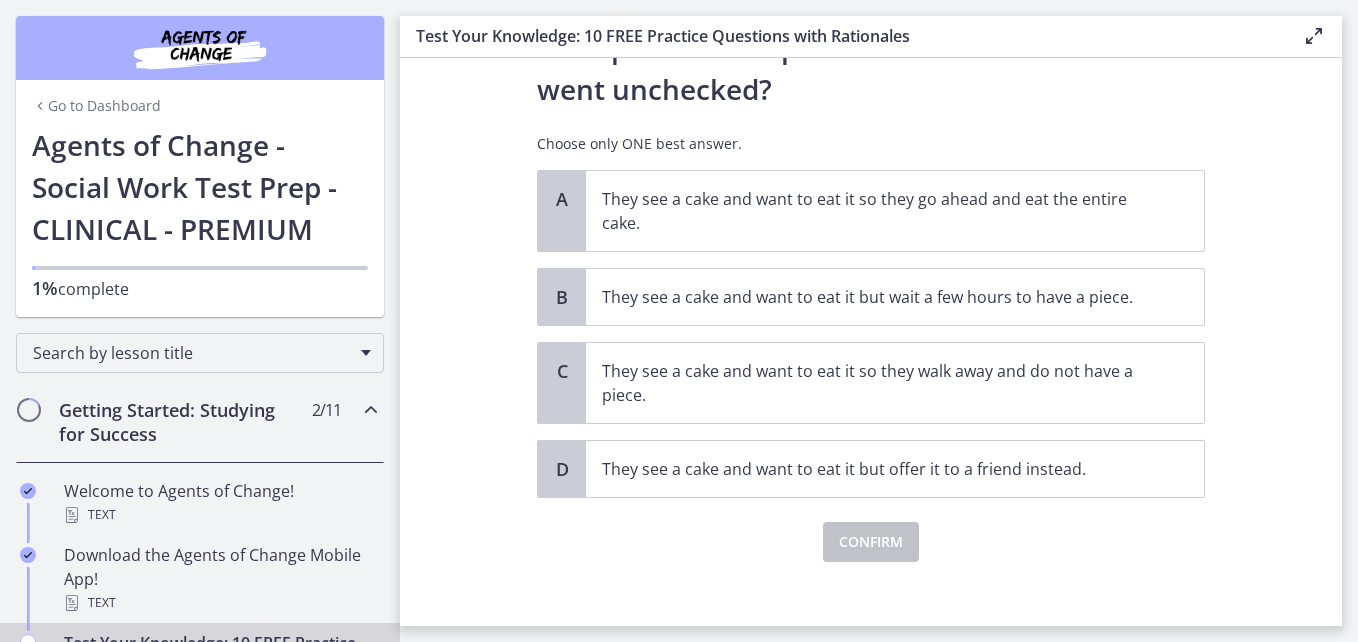 scroll, scrollTop: 154, scrollLeft: 0, axis: vertical 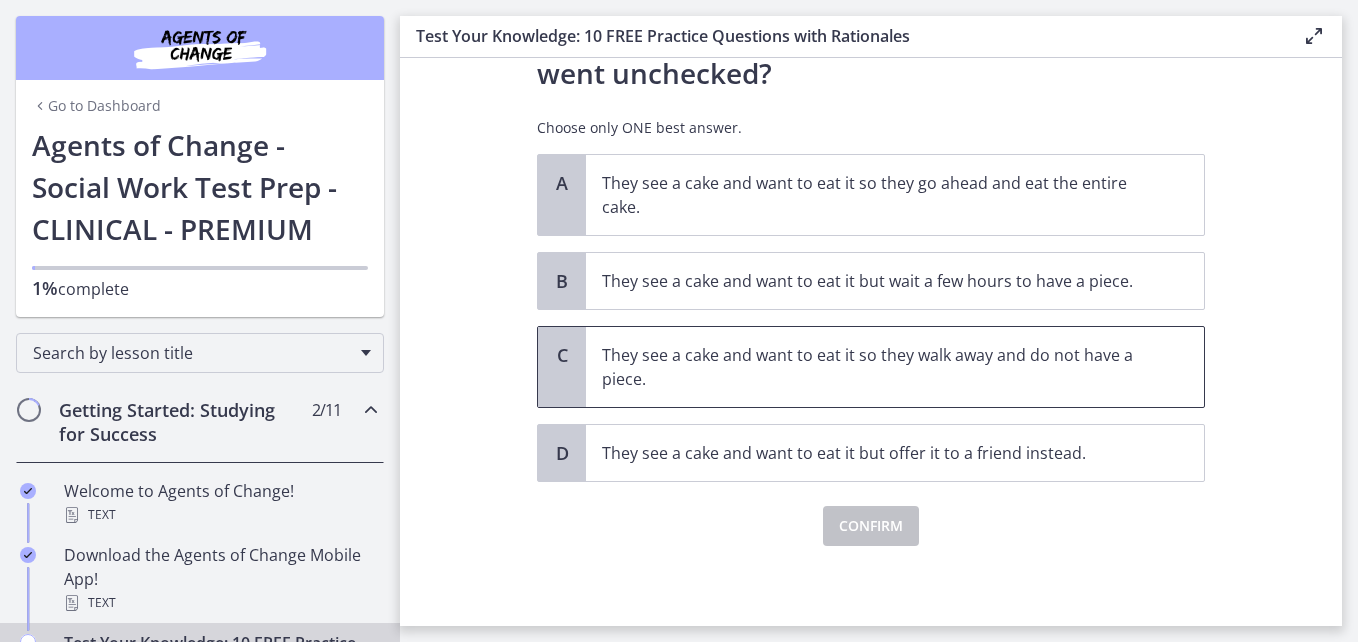 click on "They see a cake and want to eat it so they walk away and do not have a piece." at bounding box center [875, 367] 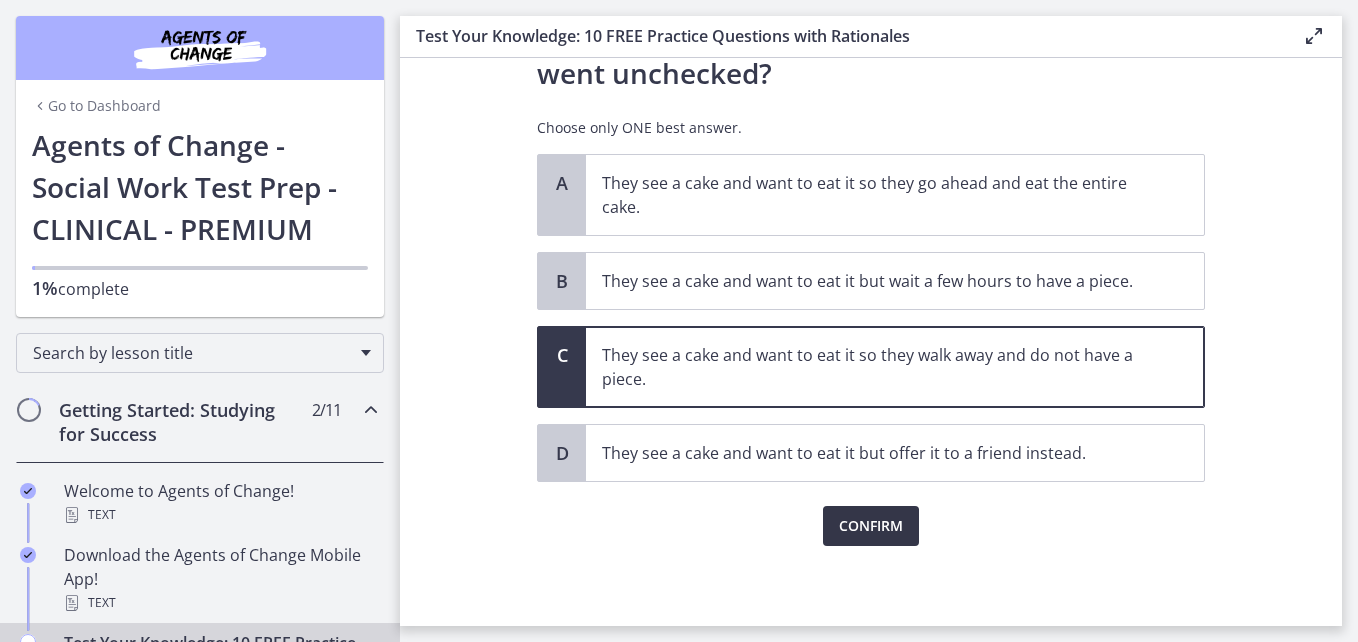 click on "Confirm" at bounding box center [871, 526] 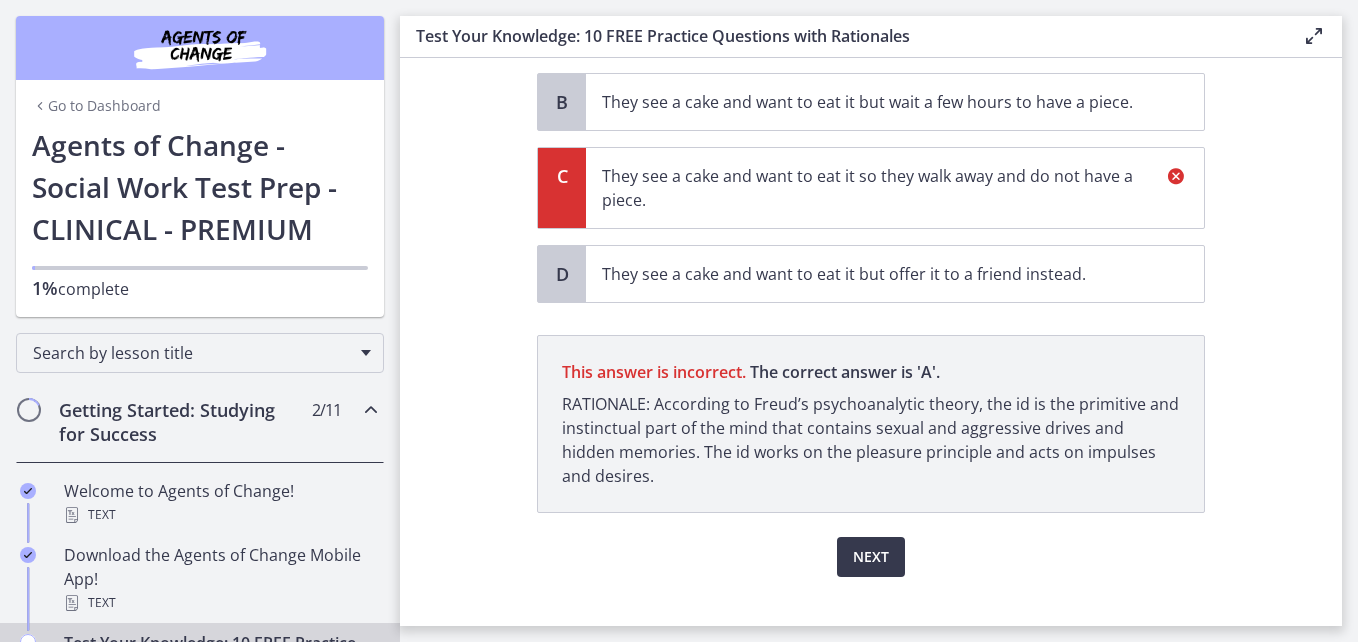 scroll, scrollTop: 364, scrollLeft: 0, axis: vertical 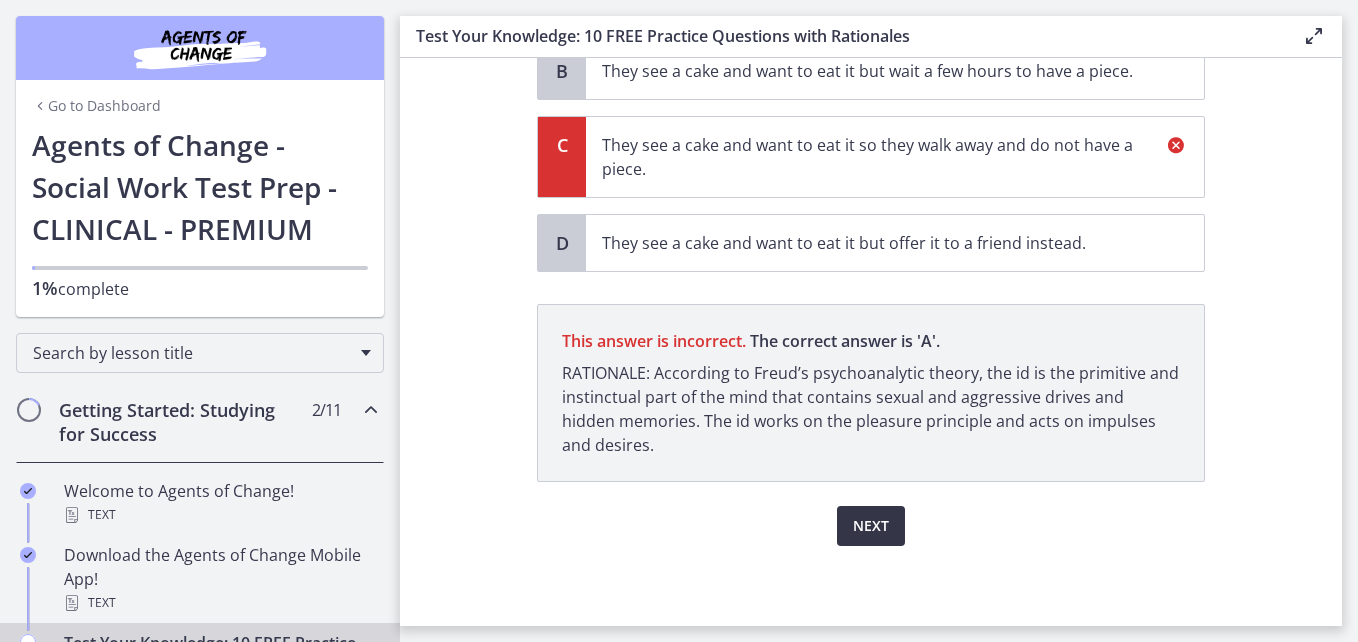 click on "Next" at bounding box center (871, 526) 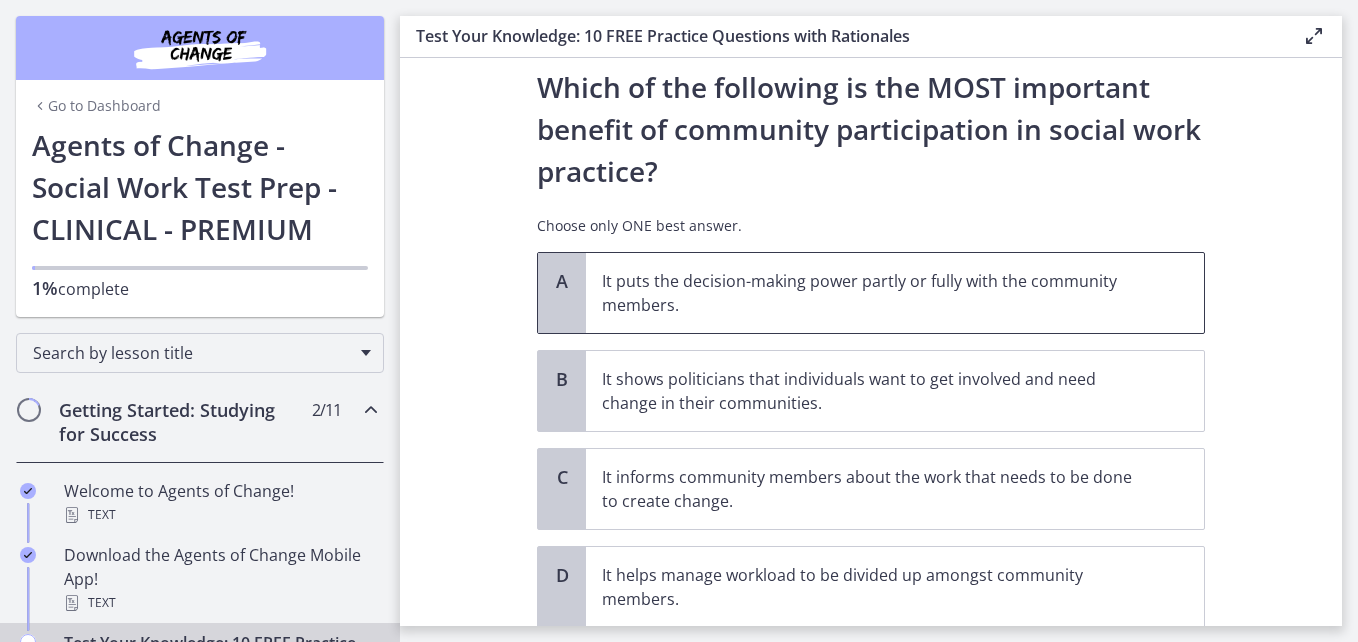 scroll, scrollTop: 100, scrollLeft: 0, axis: vertical 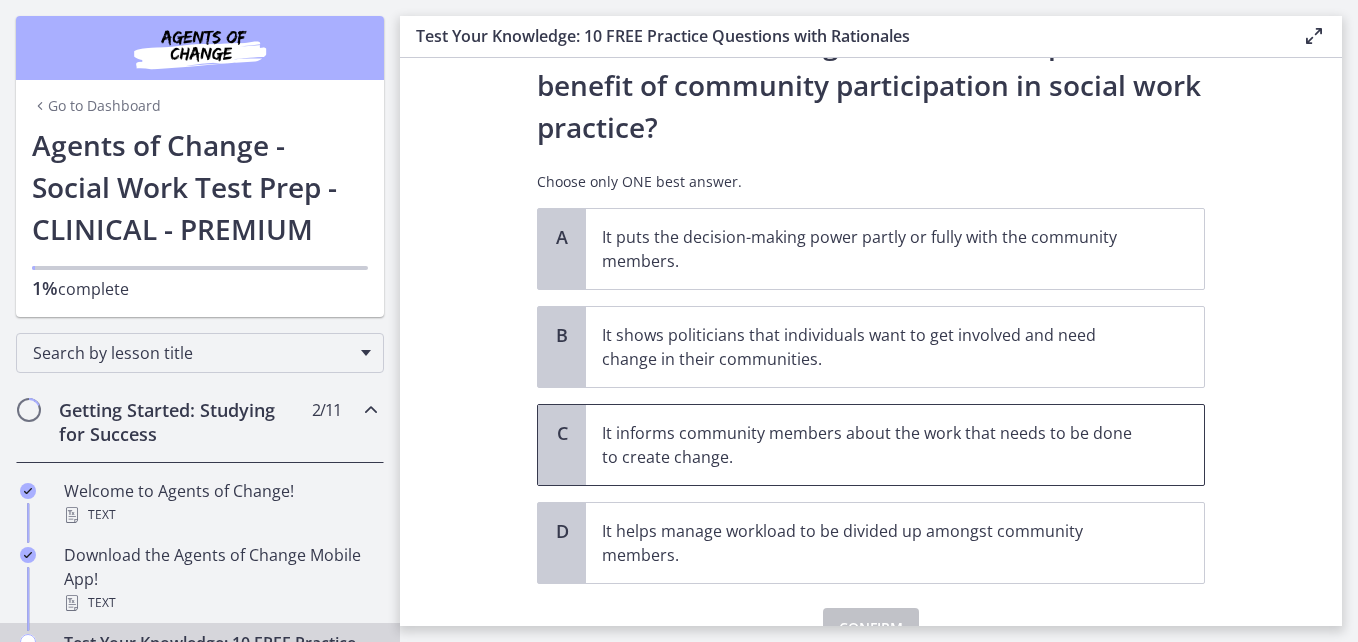 click on "It informs community members about the work that needs to be done to create change." at bounding box center (875, 445) 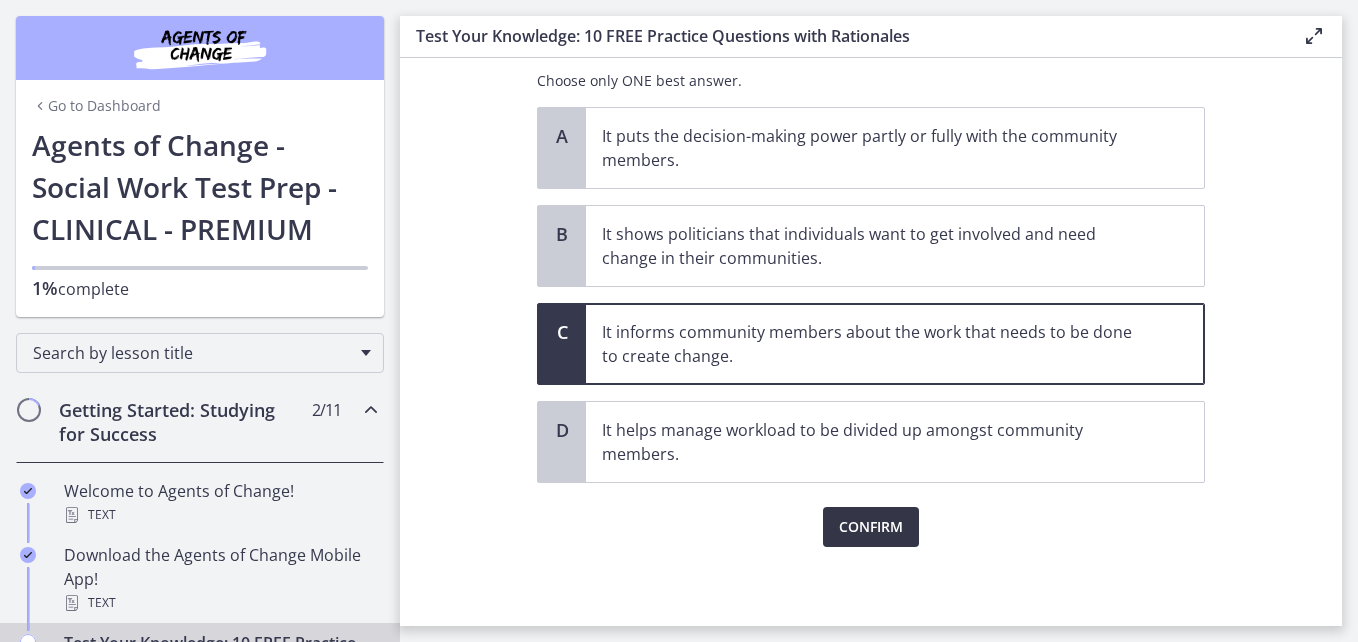 scroll, scrollTop: 202, scrollLeft: 0, axis: vertical 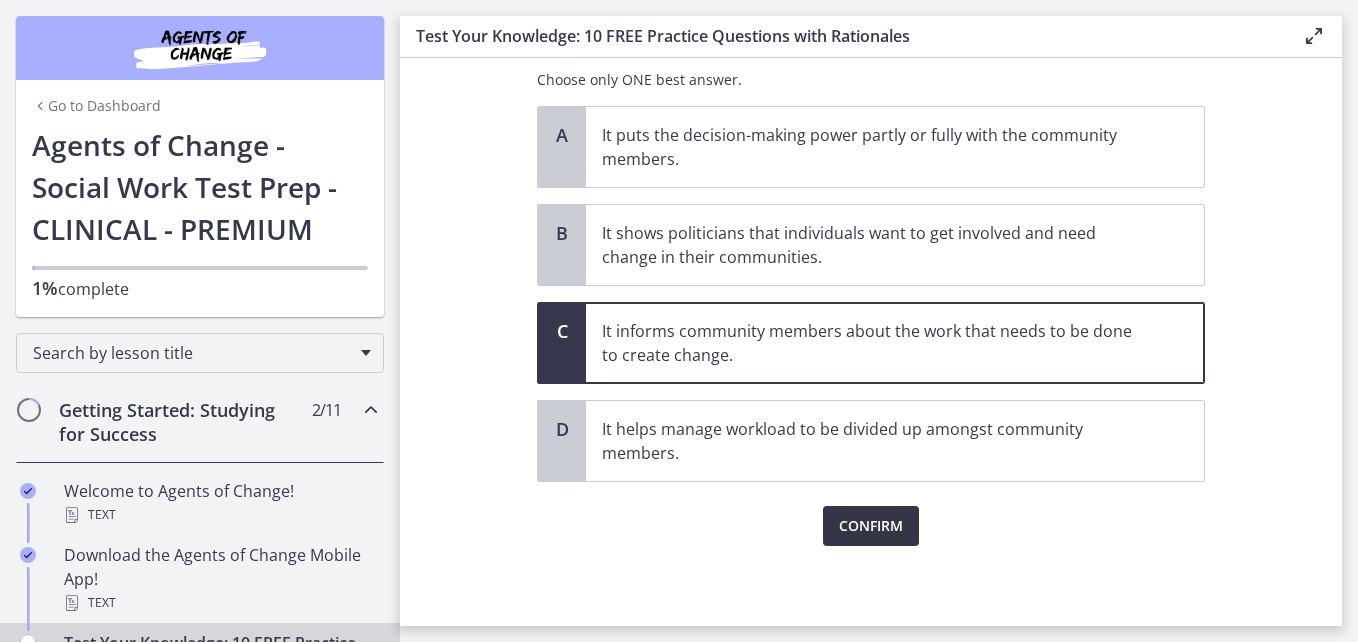 click on "Confirm" at bounding box center (871, 526) 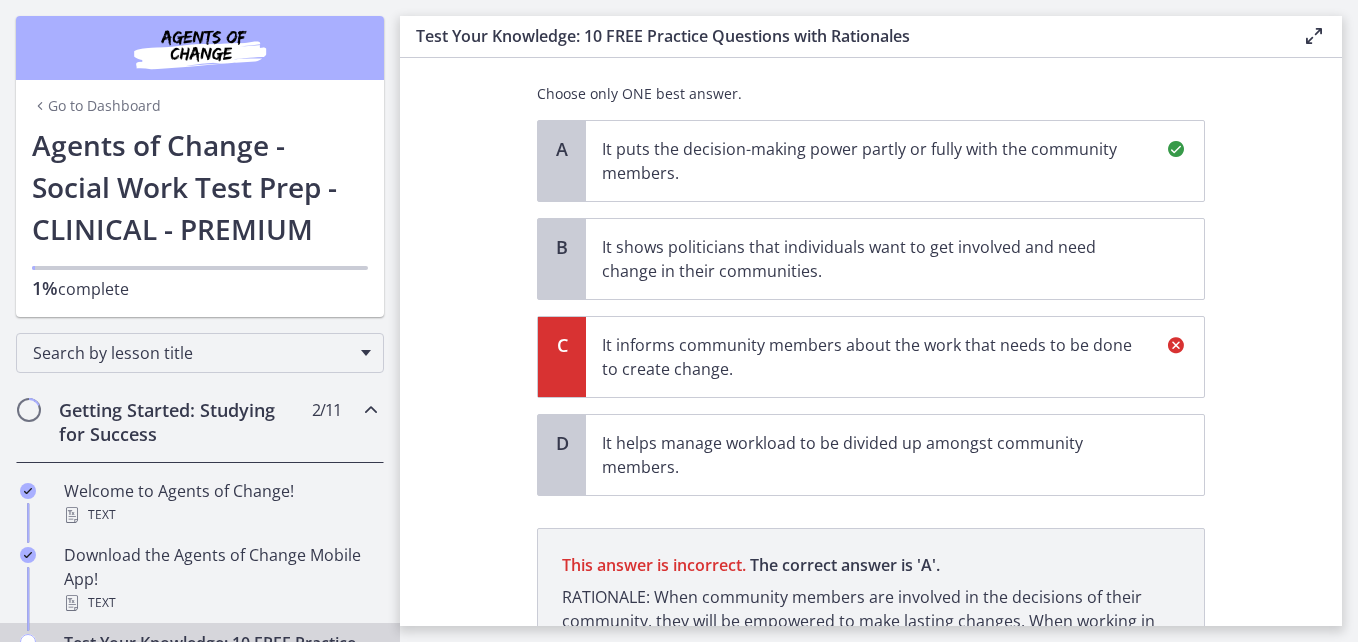 scroll, scrollTop: 412, scrollLeft: 0, axis: vertical 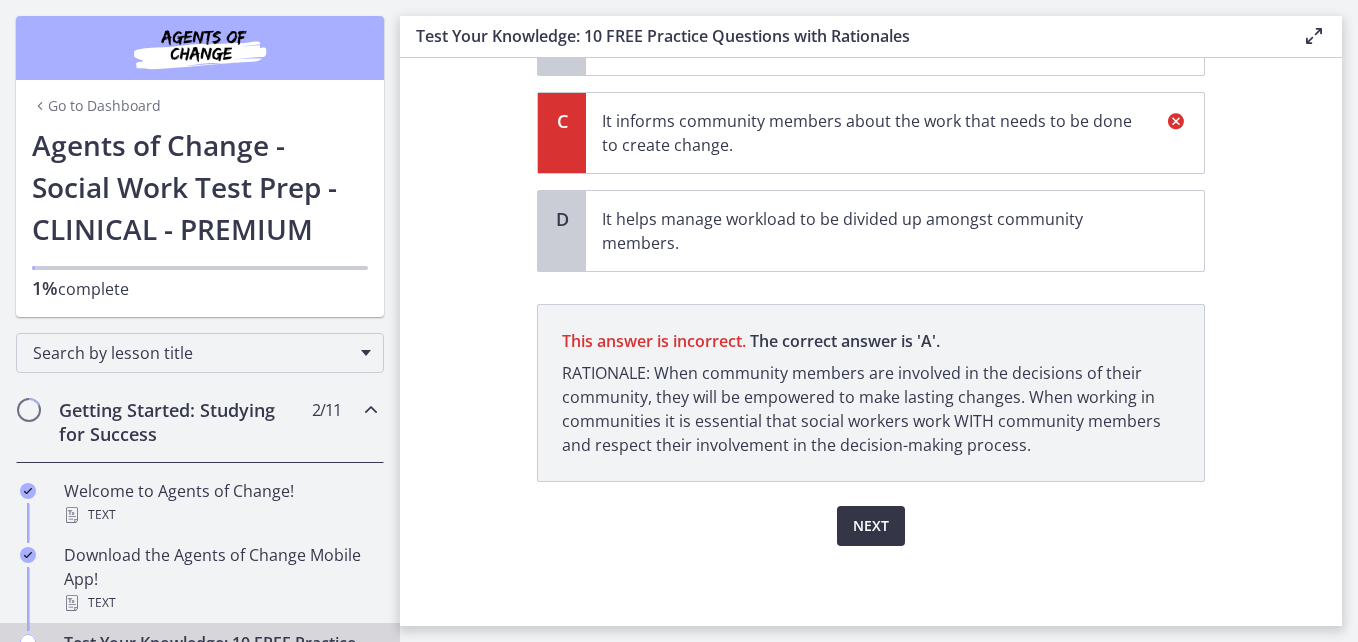click on "Next" at bounding box center (871, 526) 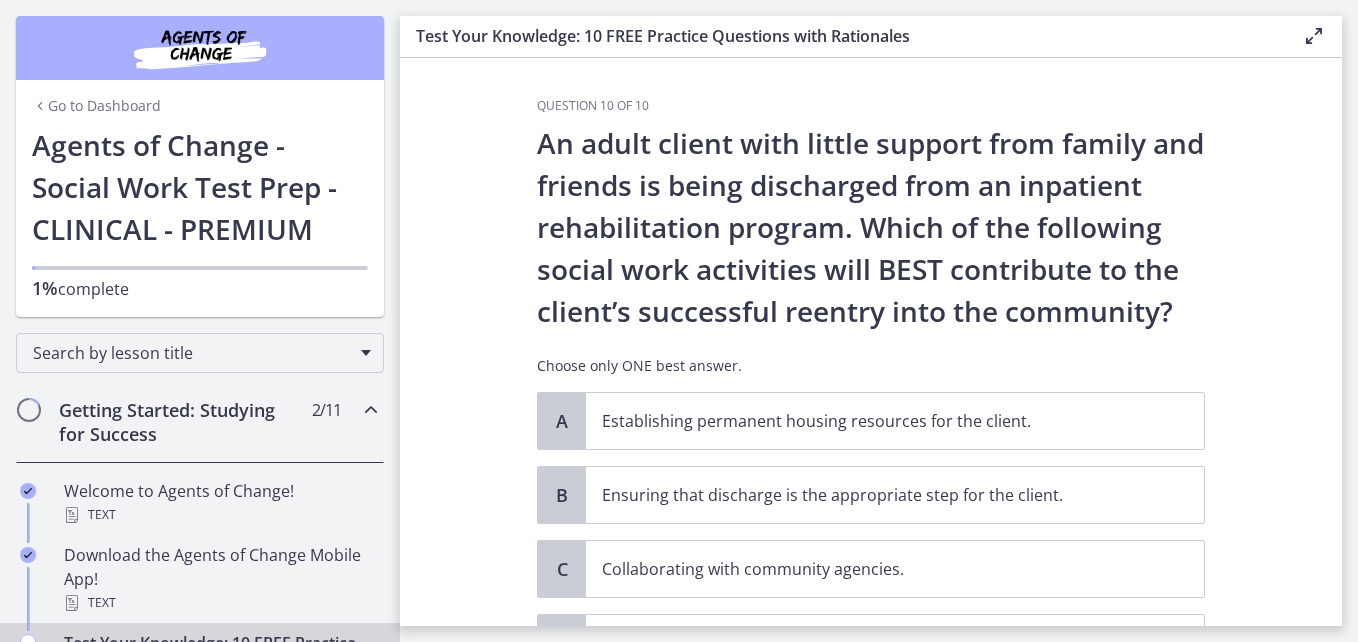 scroll, scrollTop: 100, scrollLeft: 0, axis: vertical 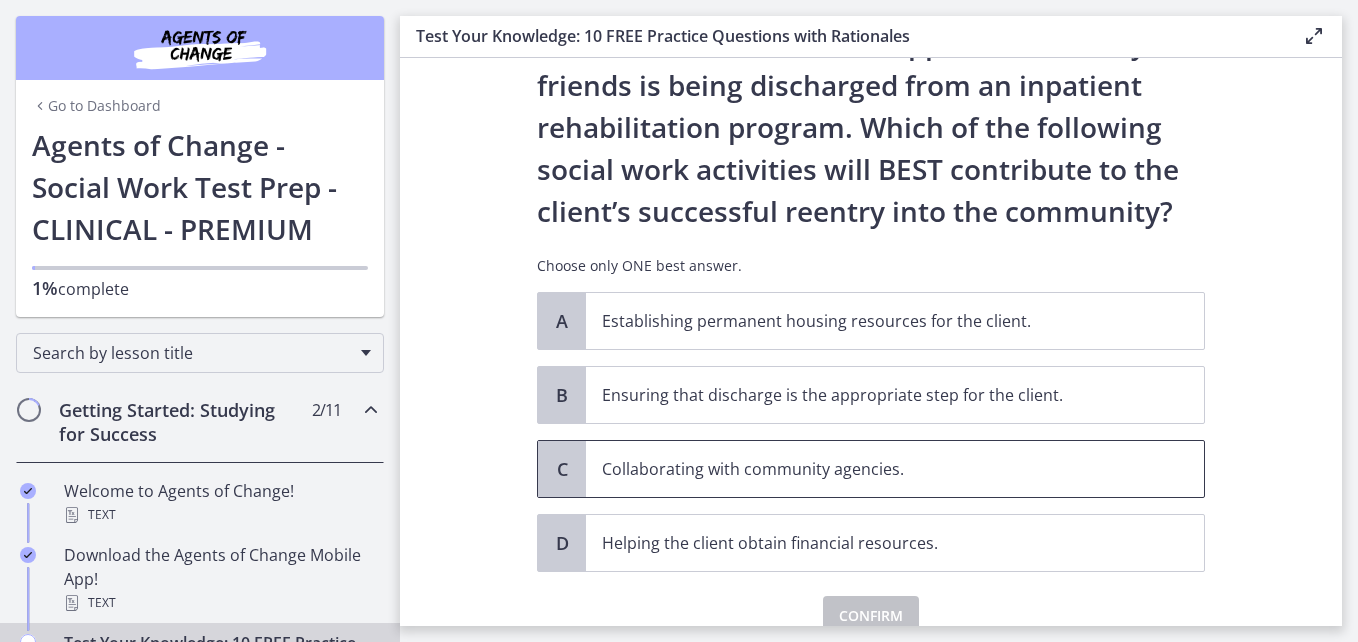 click on "Collaborating with community agencies." at bounding box center (875, 469) 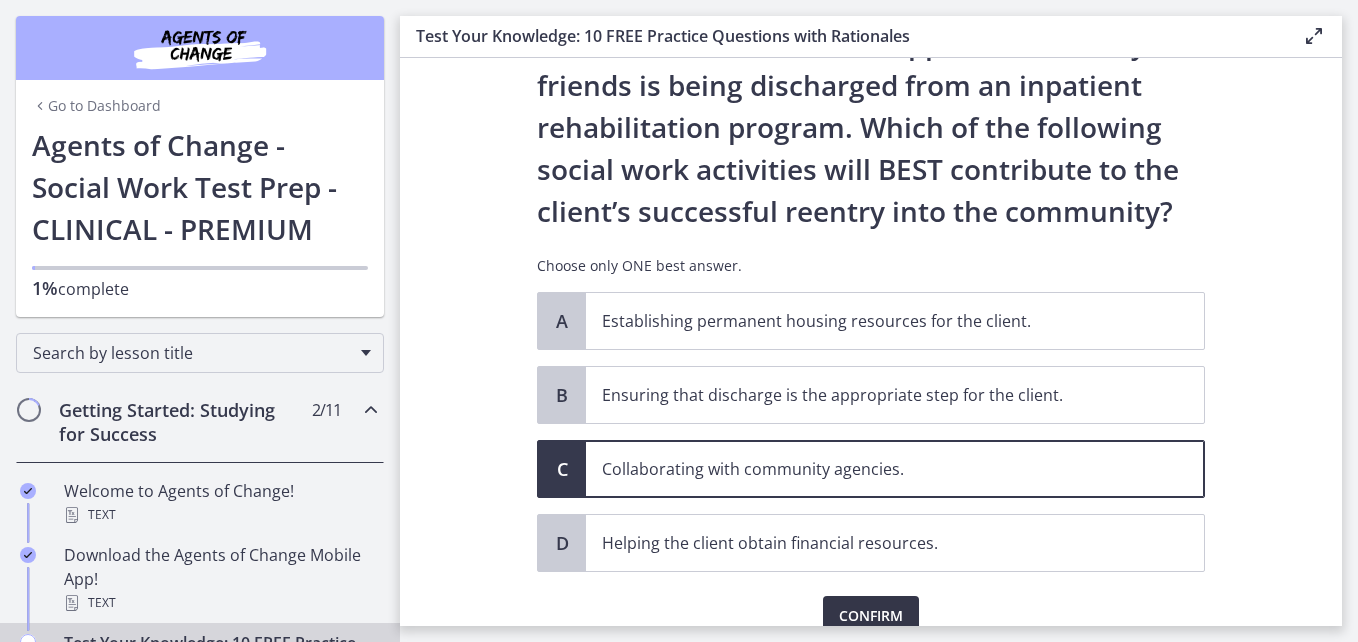 click on "Confirm" at bounding box center (871, 616) 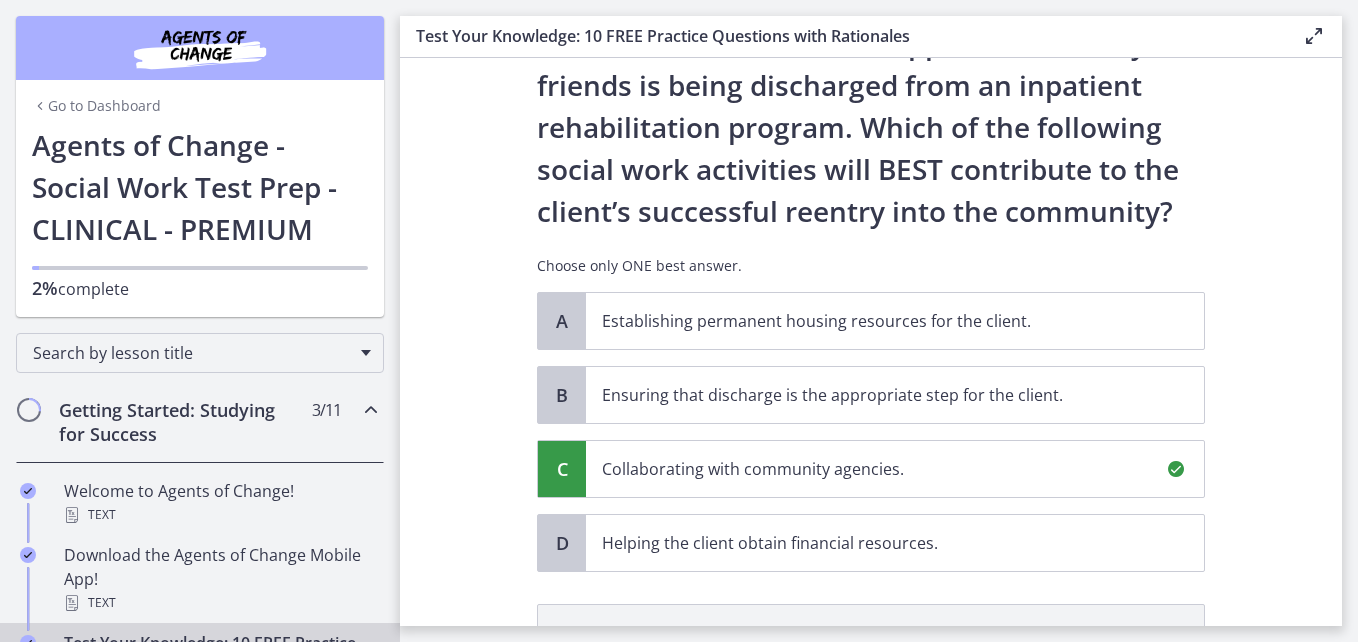 scroll, scrollTop: 424, scrollLeft: 0, axis: vertical 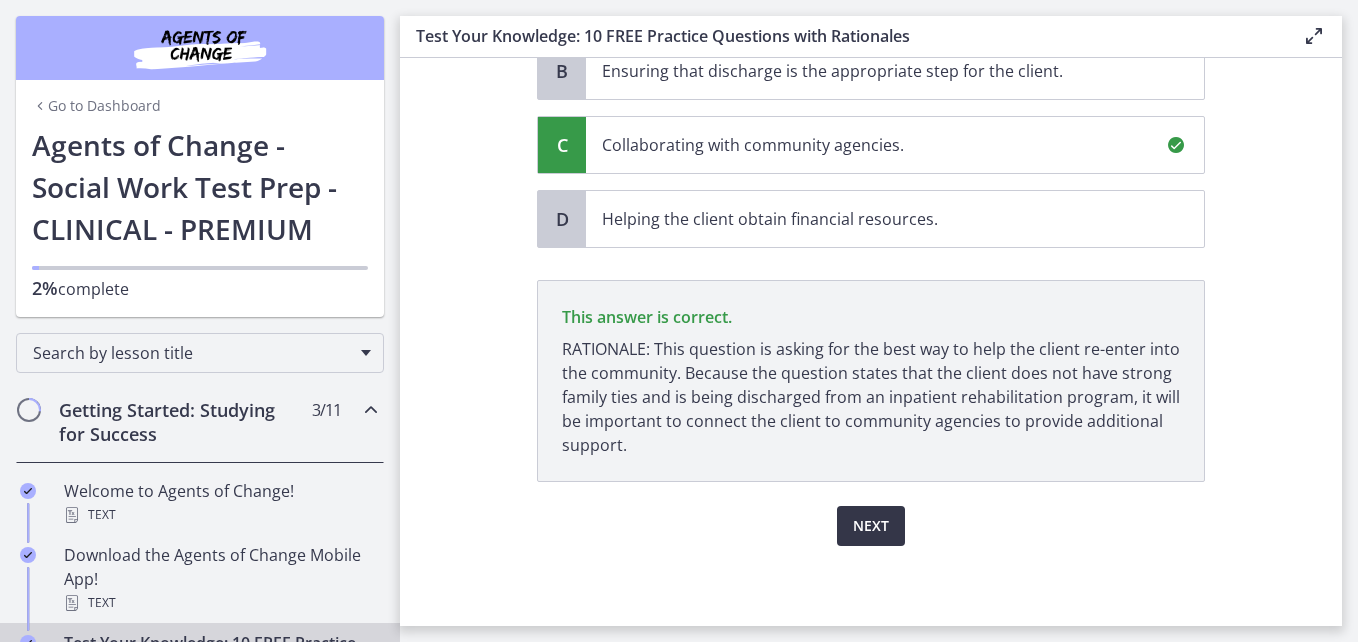 click on "Next" at bounding box center (871, 526) 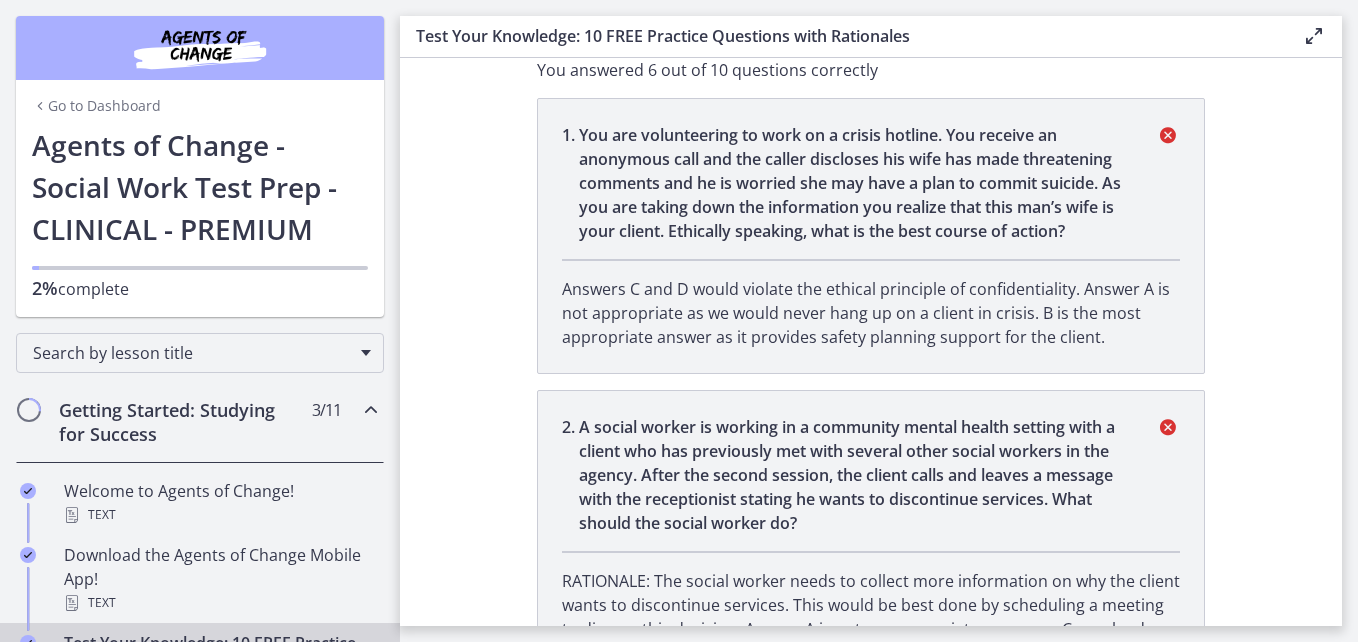 scroll, scrollTop: 0, scrollLeft: 0, axis: both 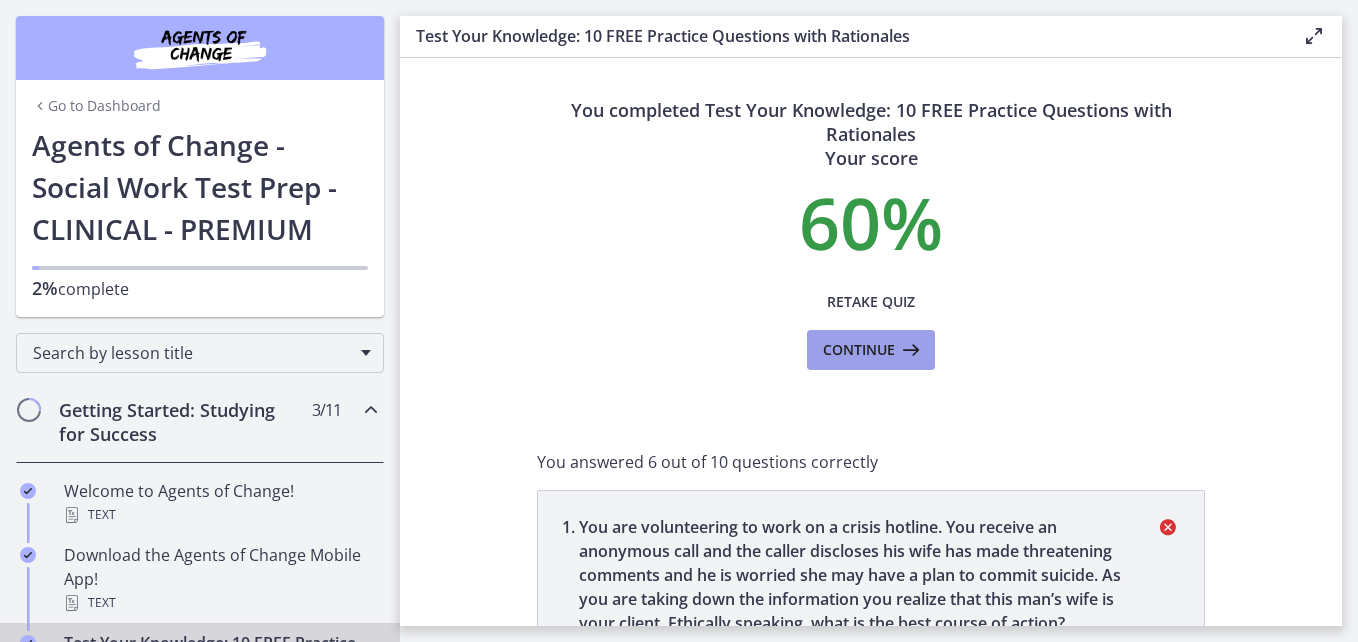 click on "Continue" at bounding box center [871, 350] 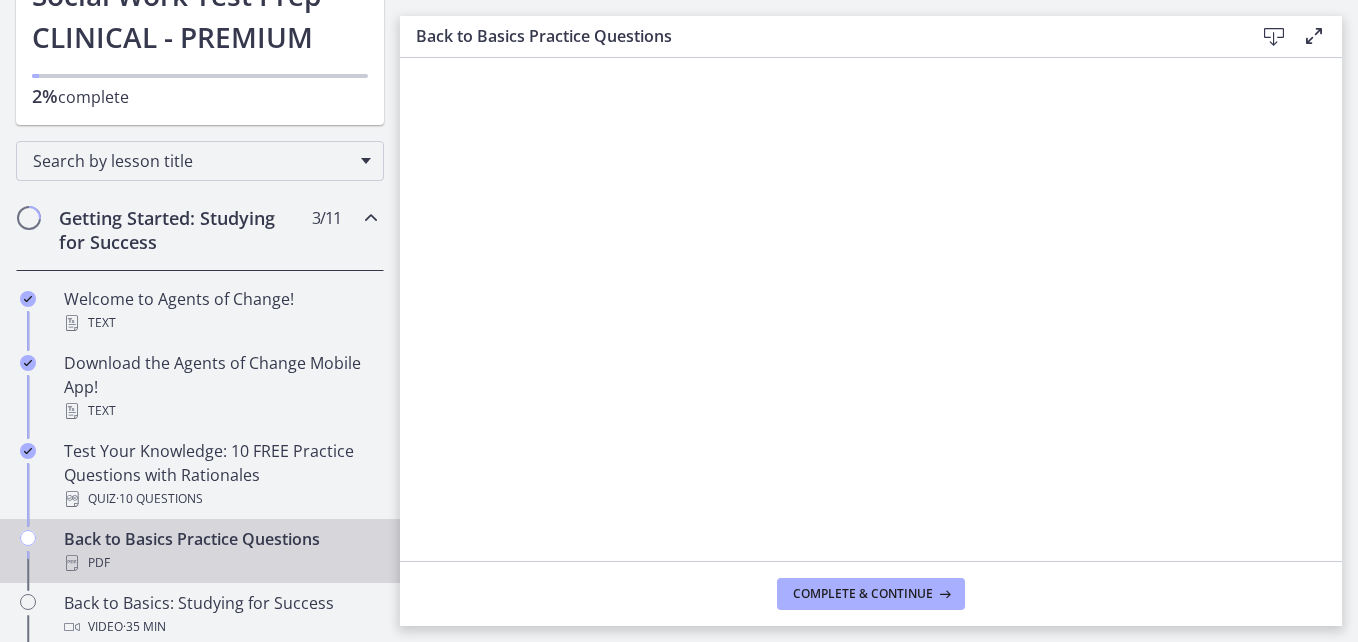 scroll, scrollTop: 200, scrollLeft: 0, axis: vertical 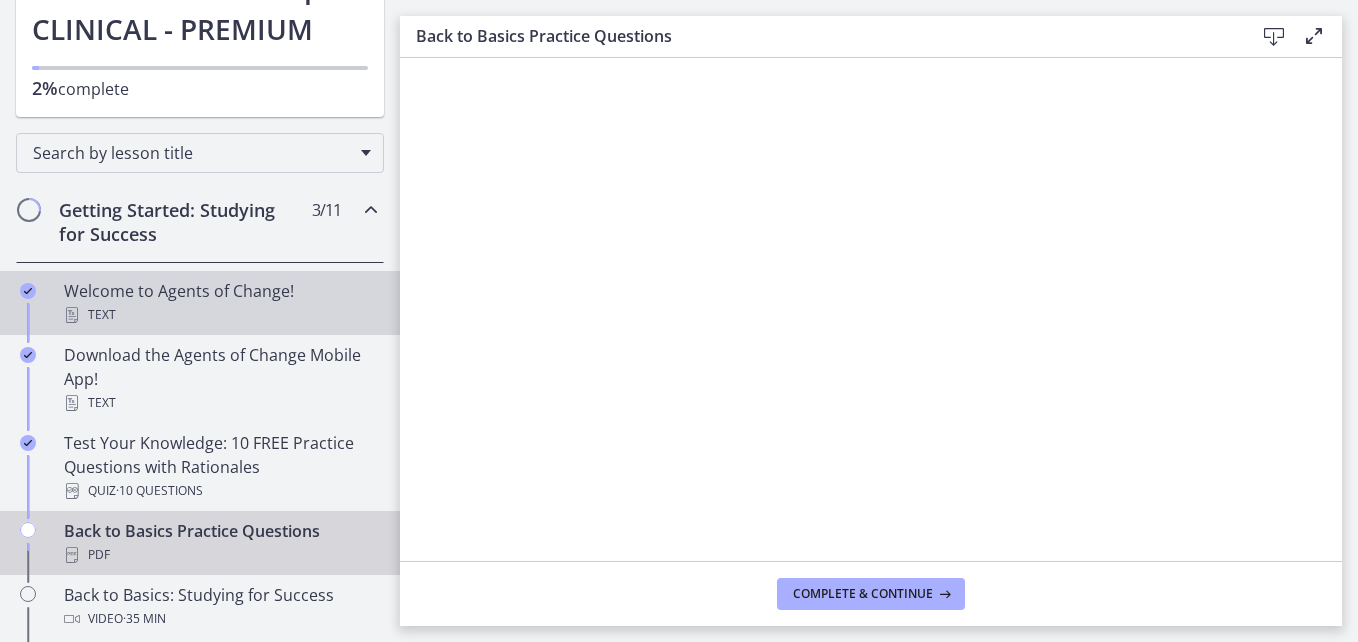 click on "Text" at bounding box center [220, 315] 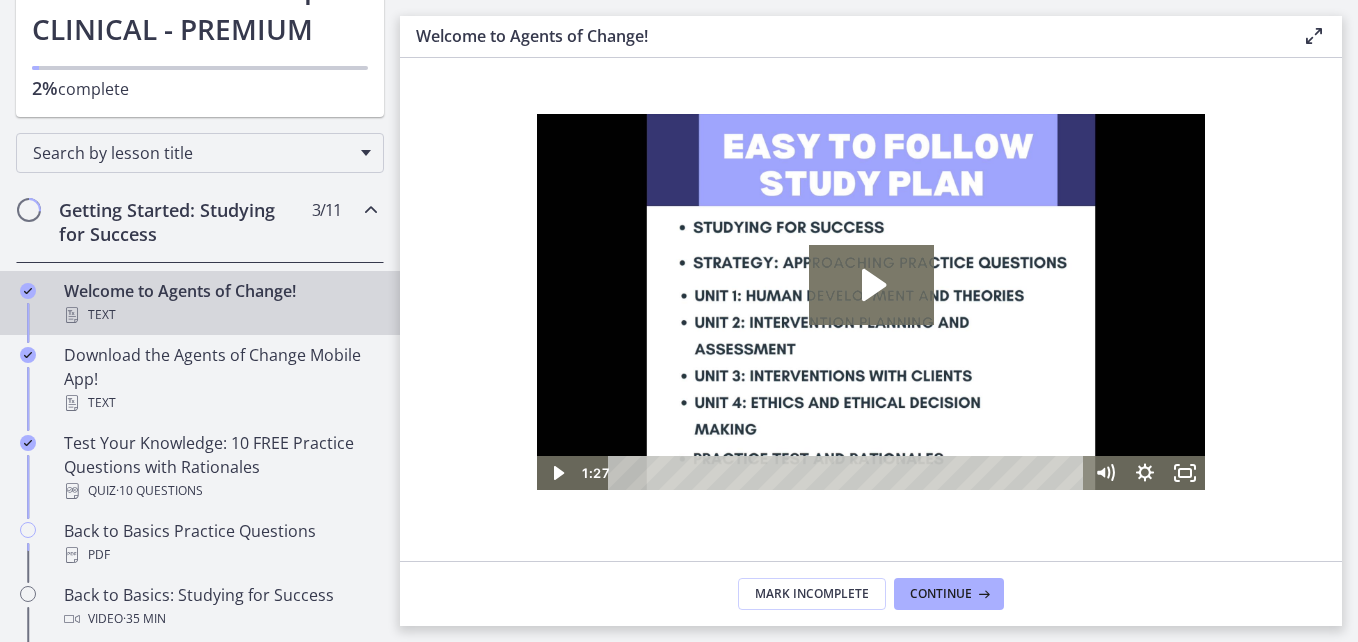 scroll, scrollTop: 0, scrollLeft: 0, axis: both 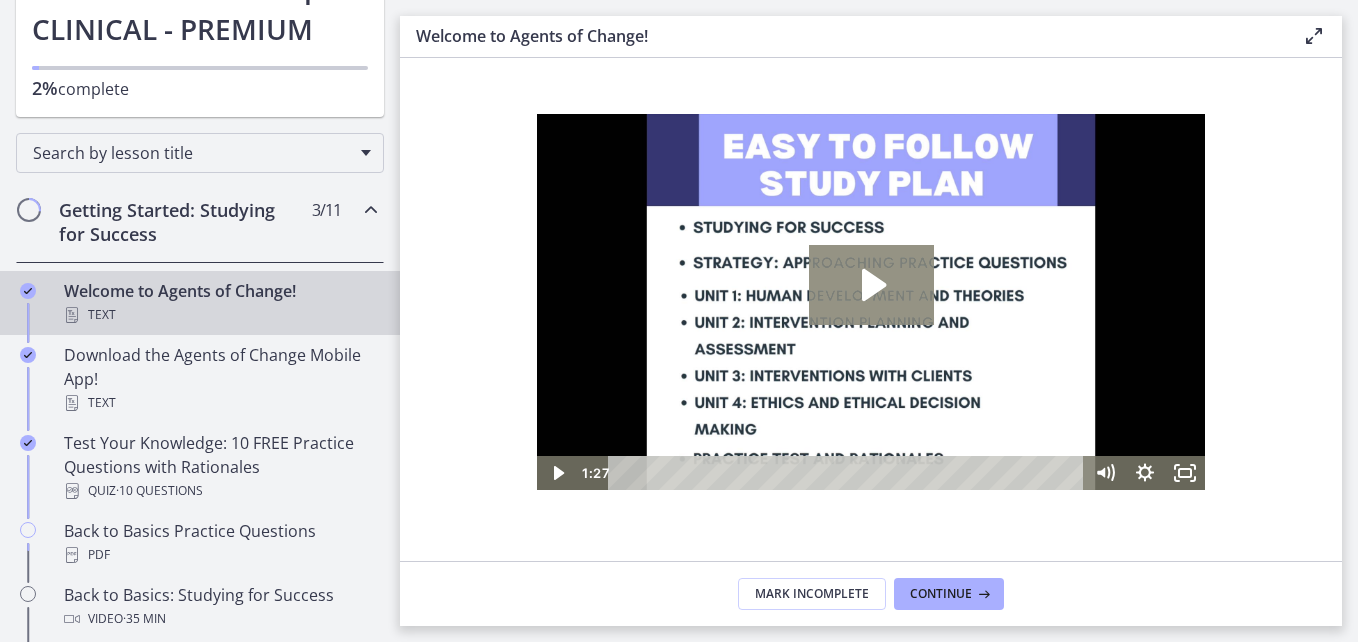 click 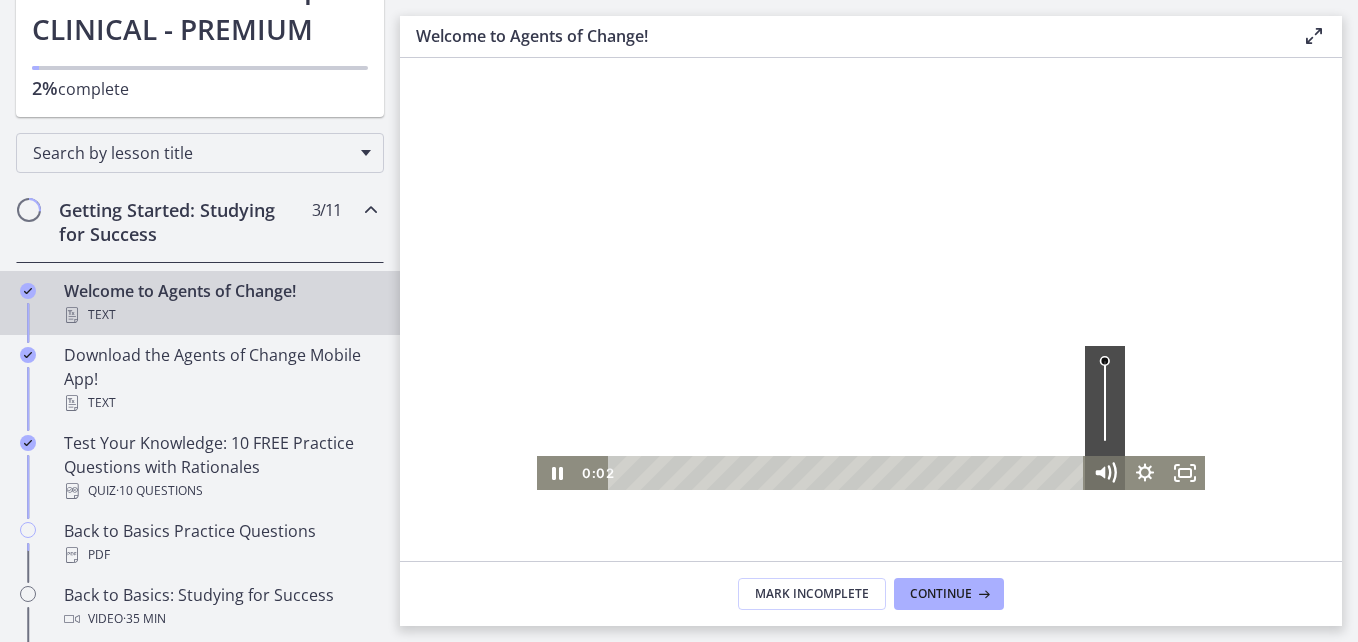 click 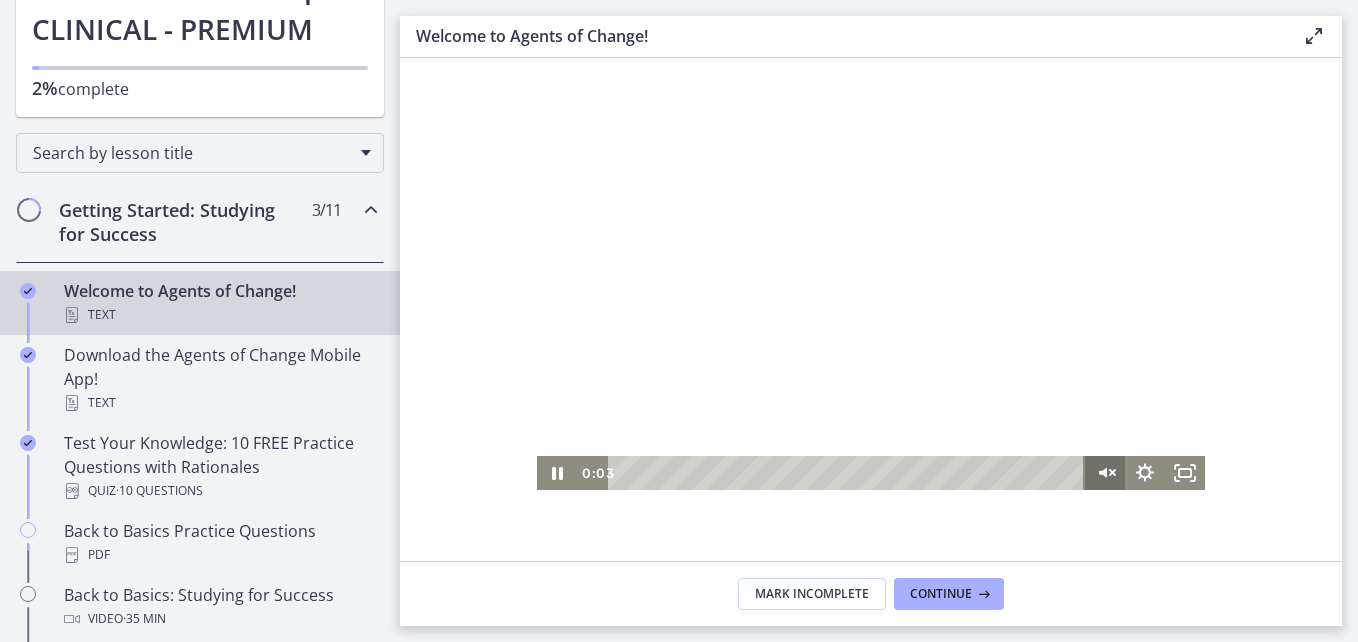 click 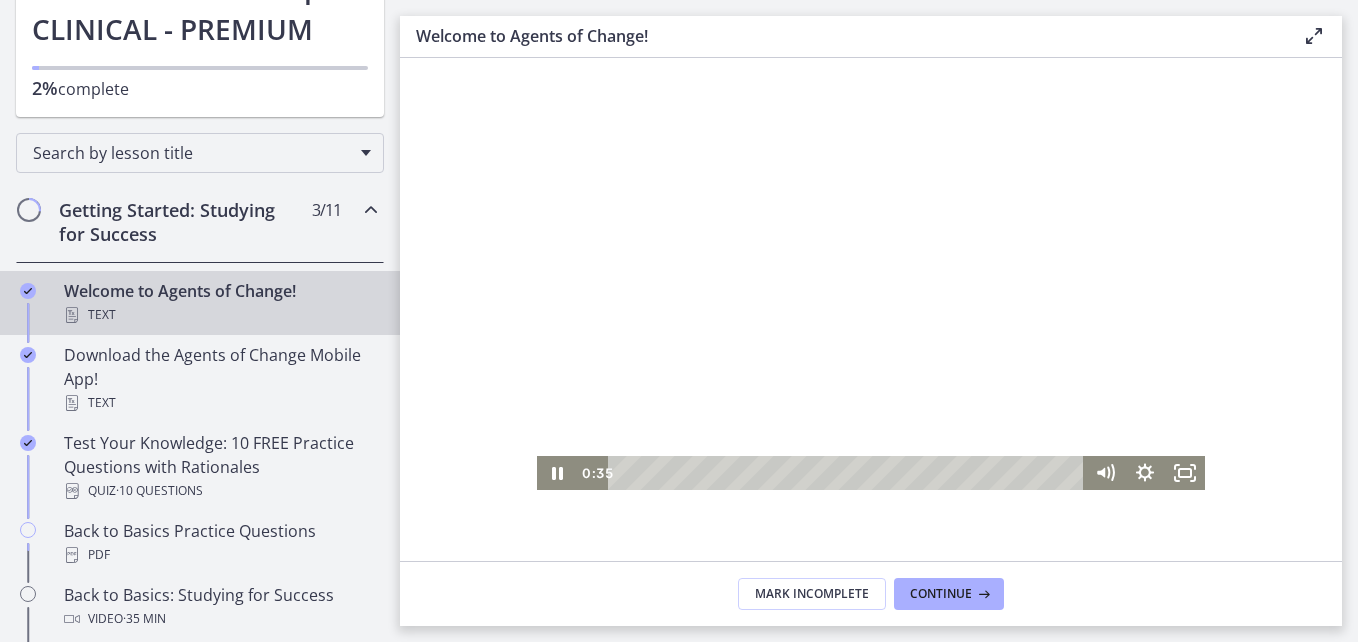 click at bounding box center [871, 302] 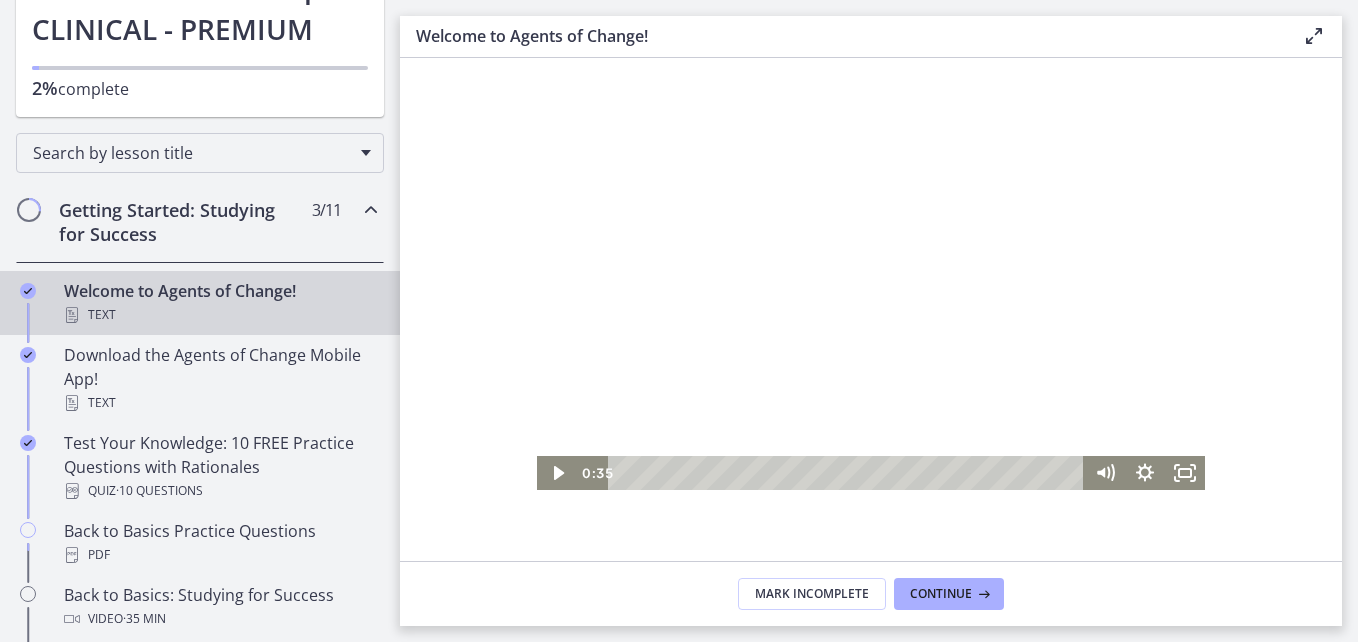 click at bounding box center (871, 302) 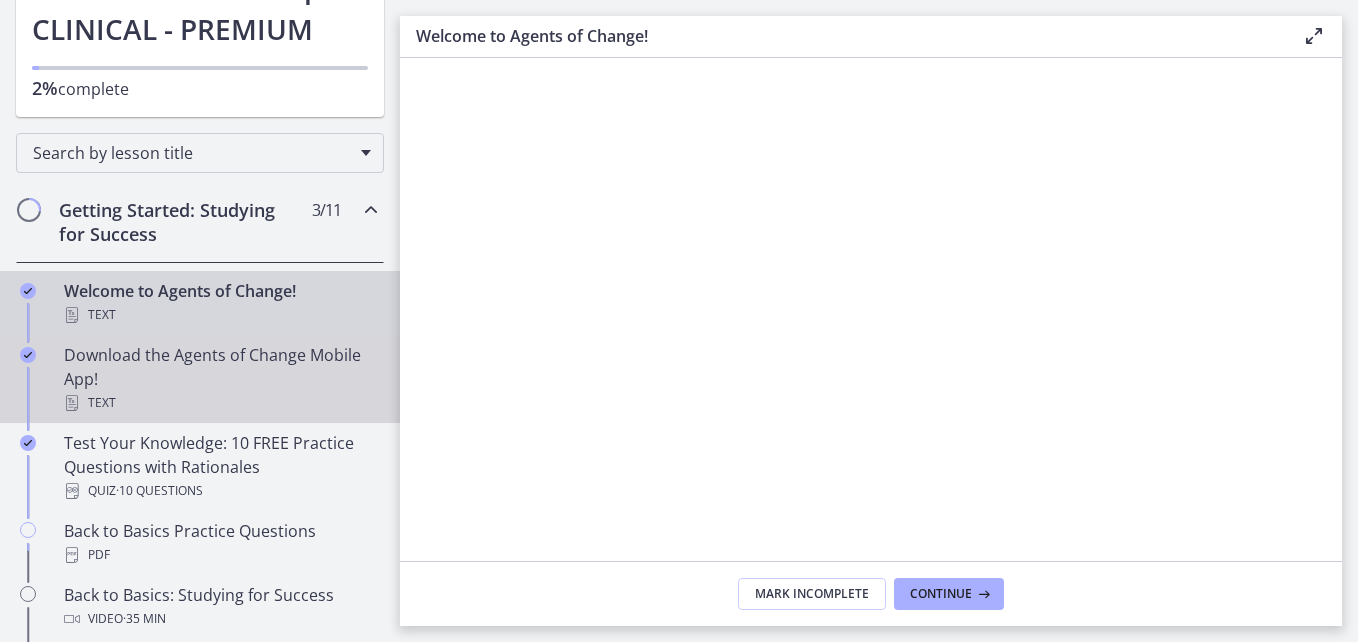 click on "Download the Agents of Change Mobile App!
Text" at bounding box center [220, 379] 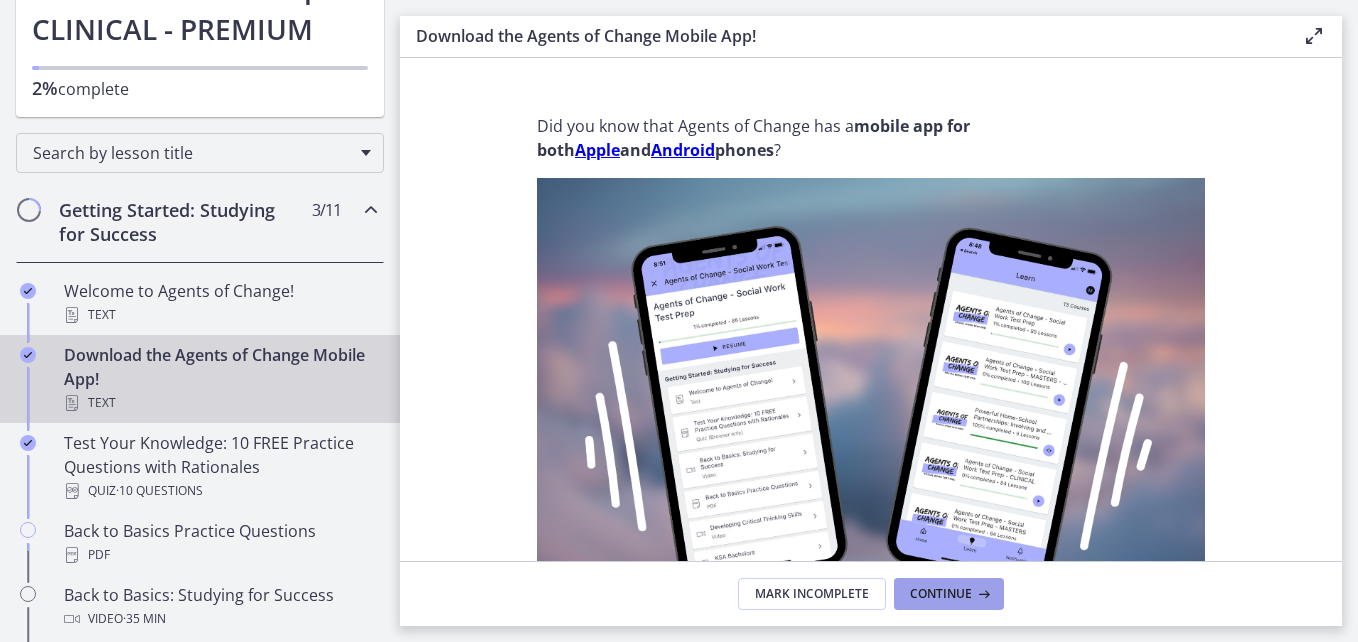 click on "Continue" at bounding box center (949, 594) 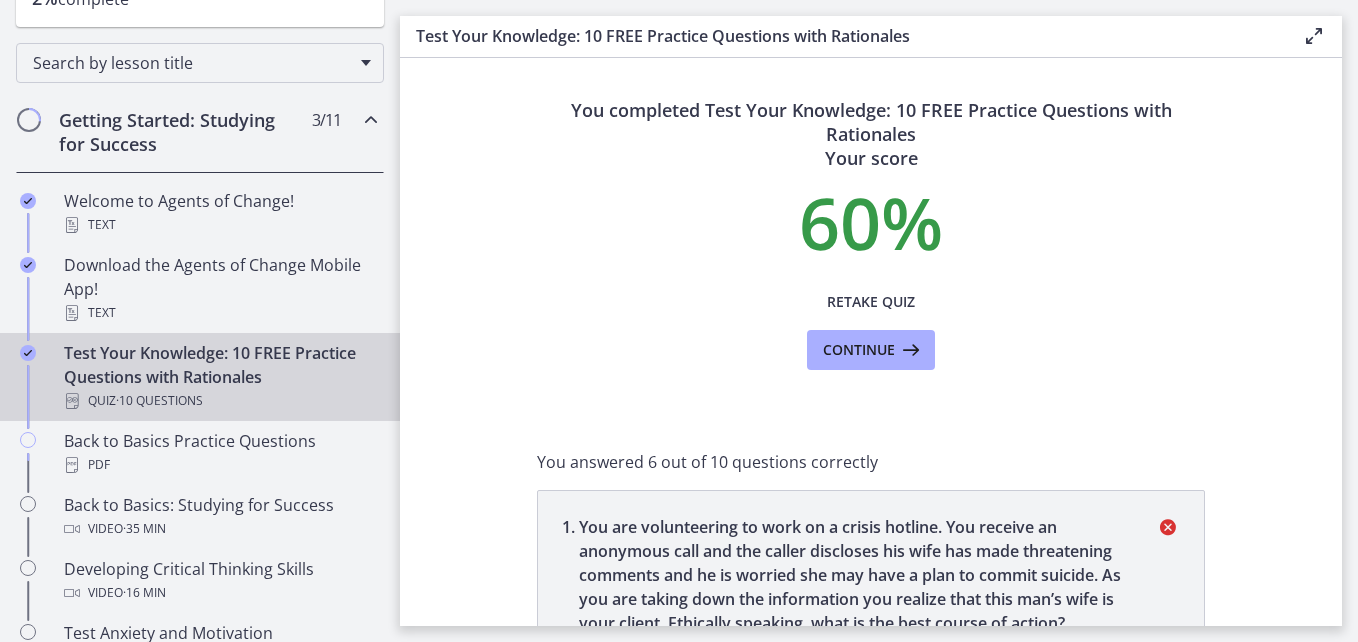 scroll, scrollTop: 400, scrollLeft: 0, axis: vertical 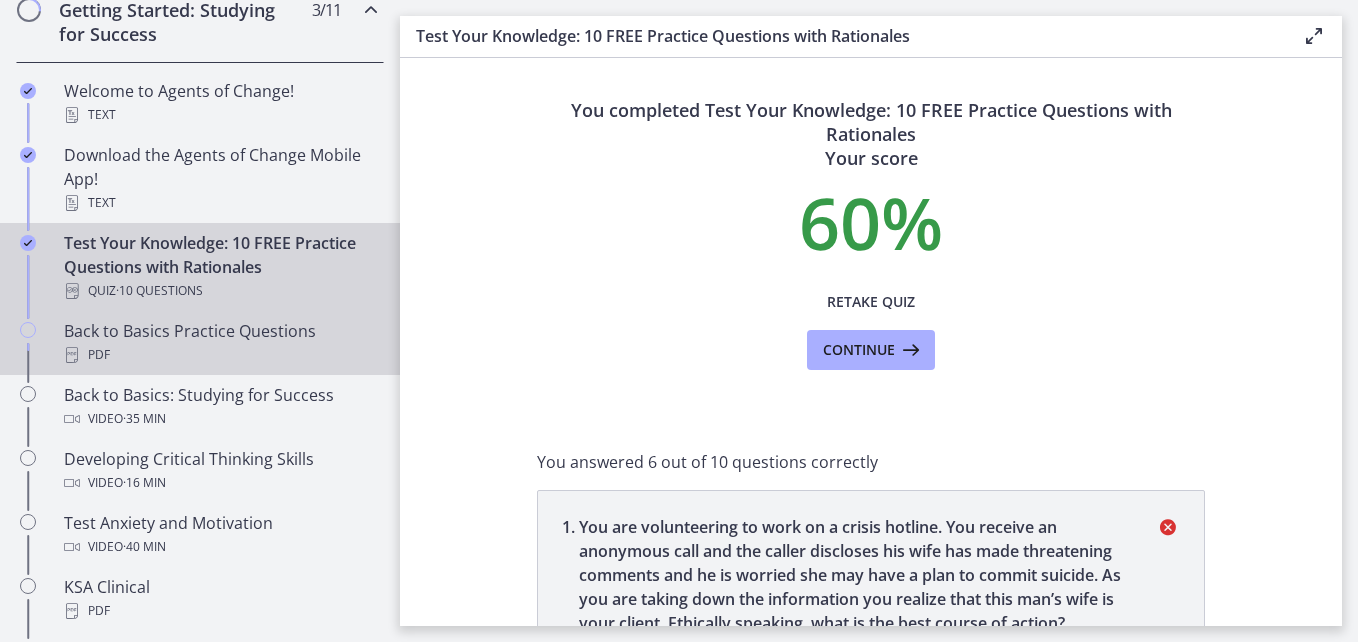 click on "Back to Basics Practice Questions
PDF" at bounding box center [220, 343] 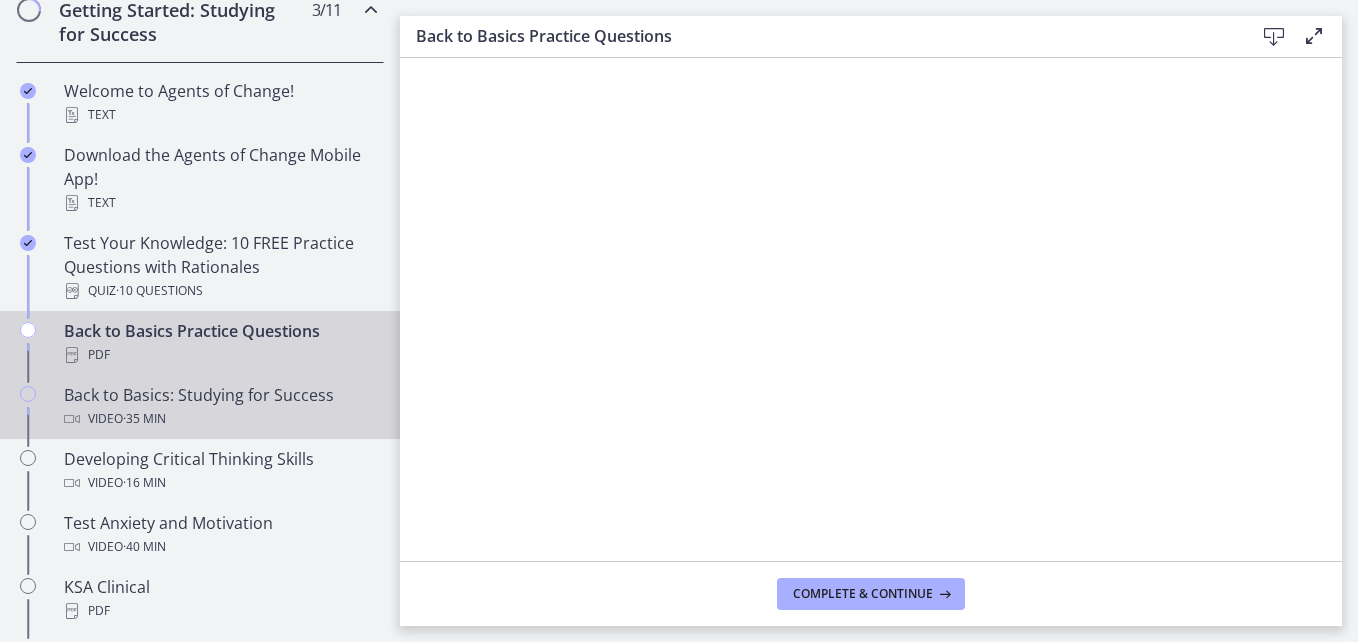 click on "Back to Basics: Studying for Success
Video
·  35 min" at bounding box center (220, 407) 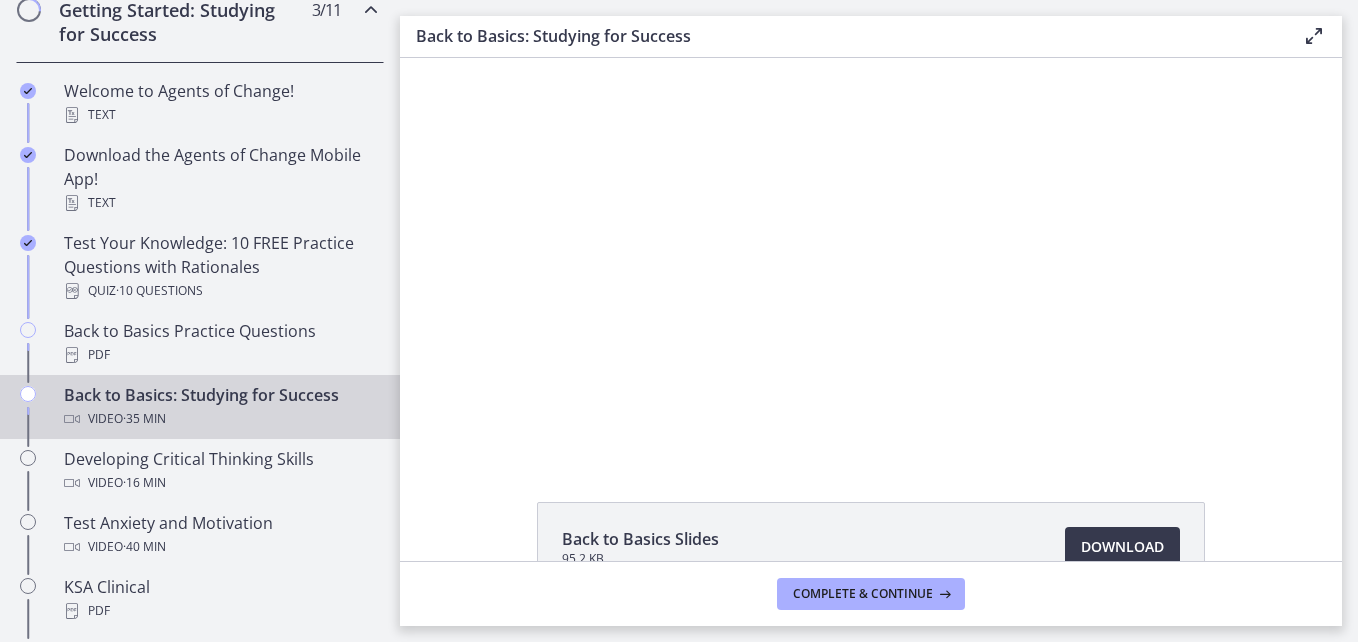 scroll, scrollTop: 0, scrollLeft: 0, axis: both 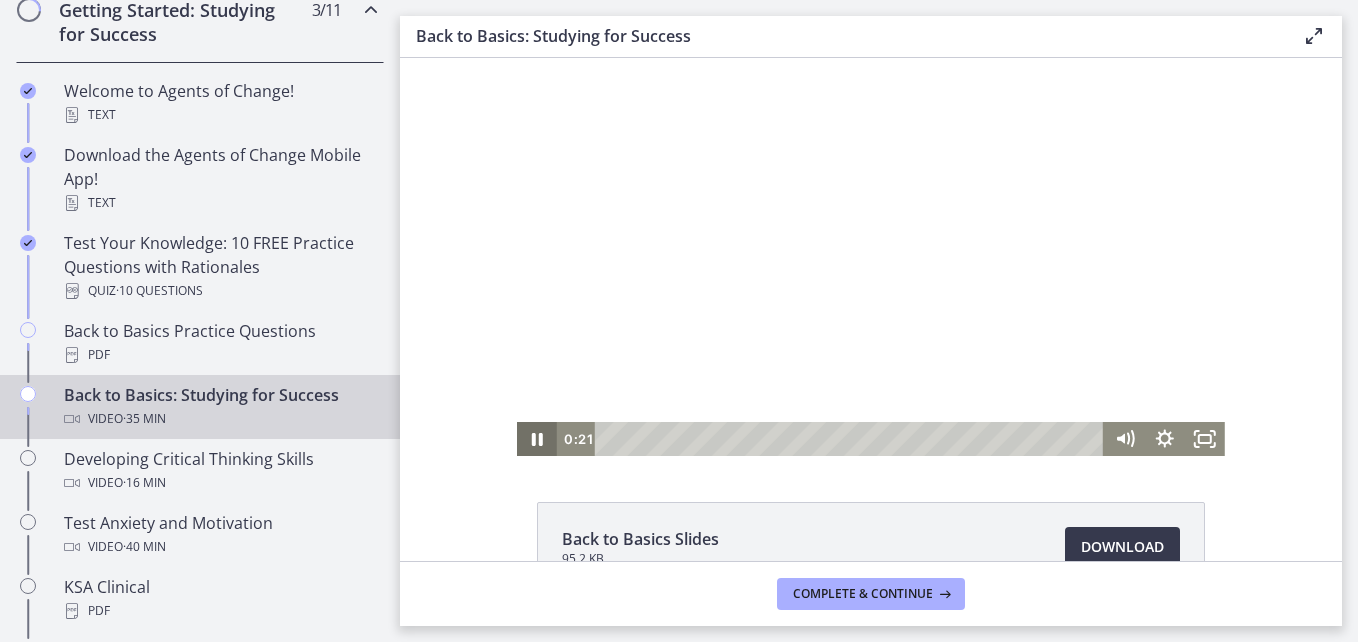 click 